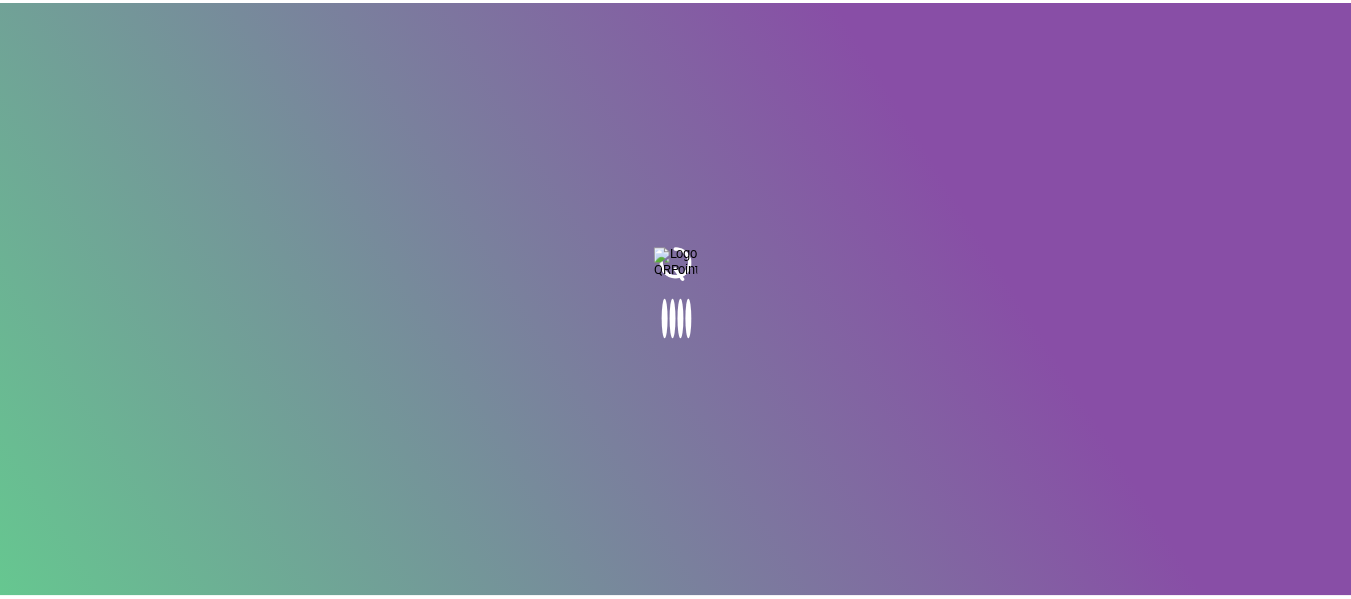 scroll, scrollTop: 0, scrollLeft: 0, axis: both 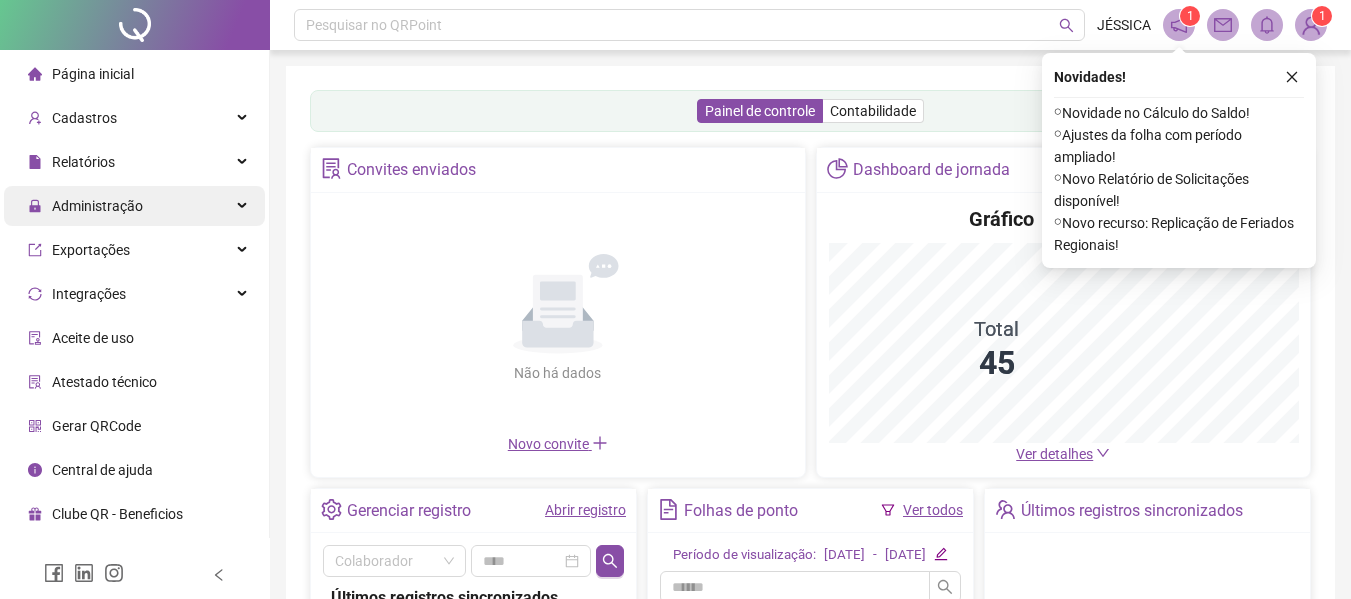 click on "Administração" at bounding box center [97, 206] 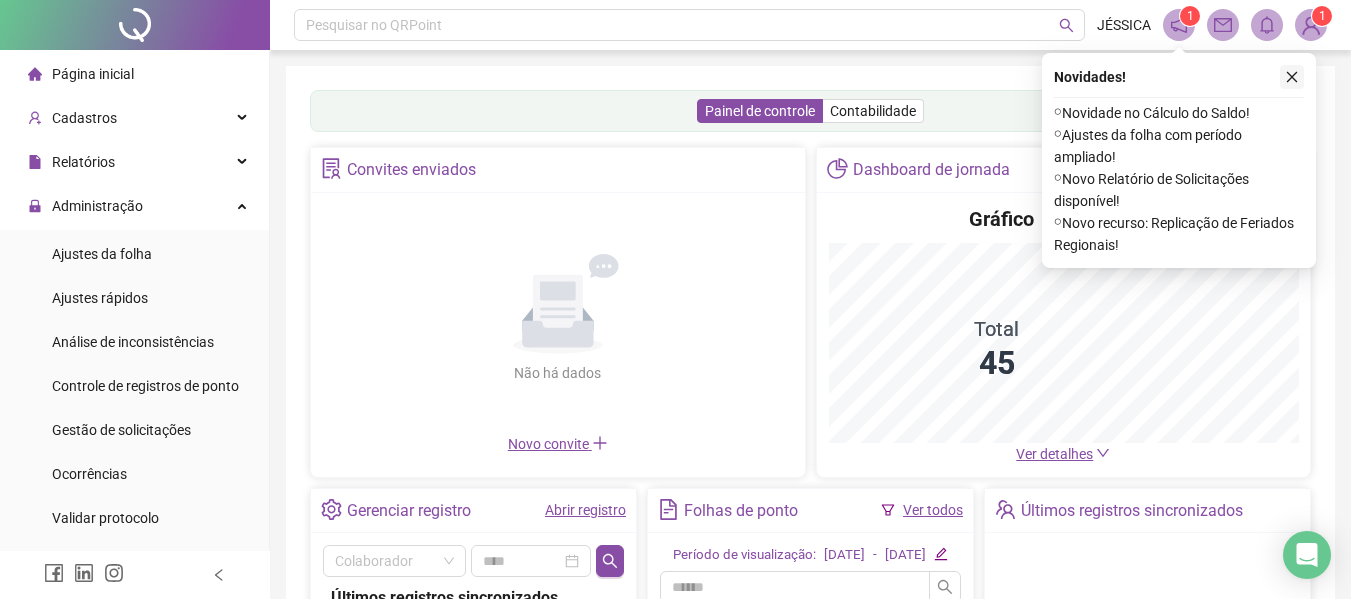 click on "Gestão de solicitações" at bounding box center (121, 430) 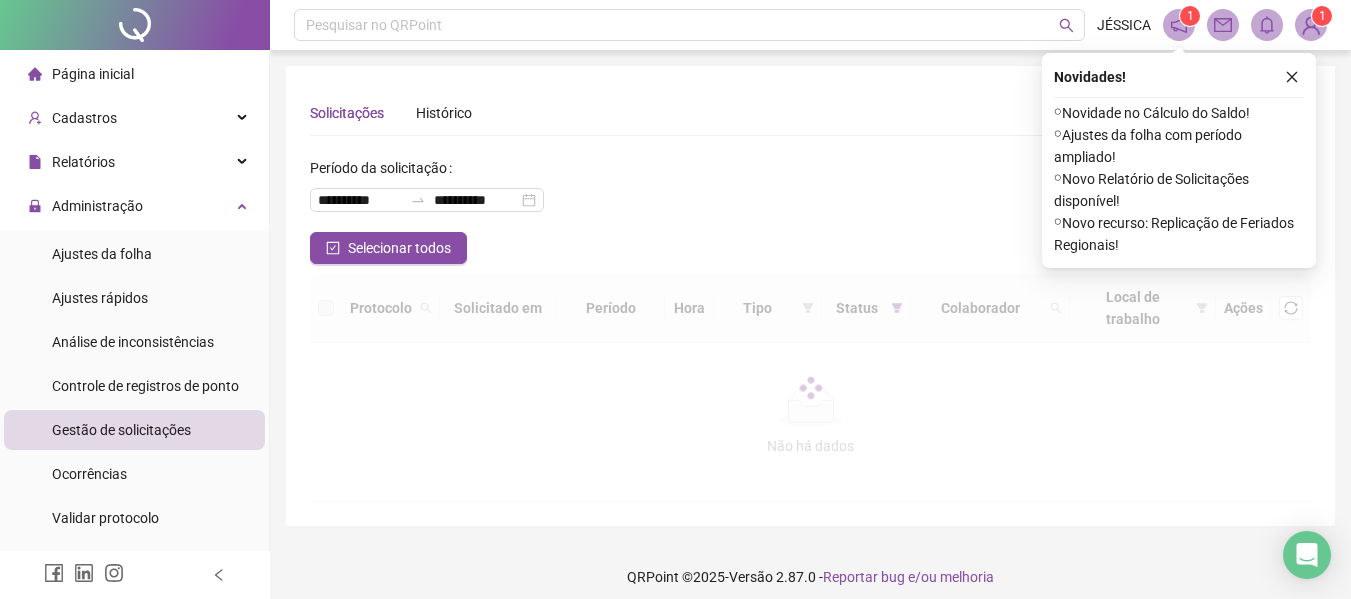 click 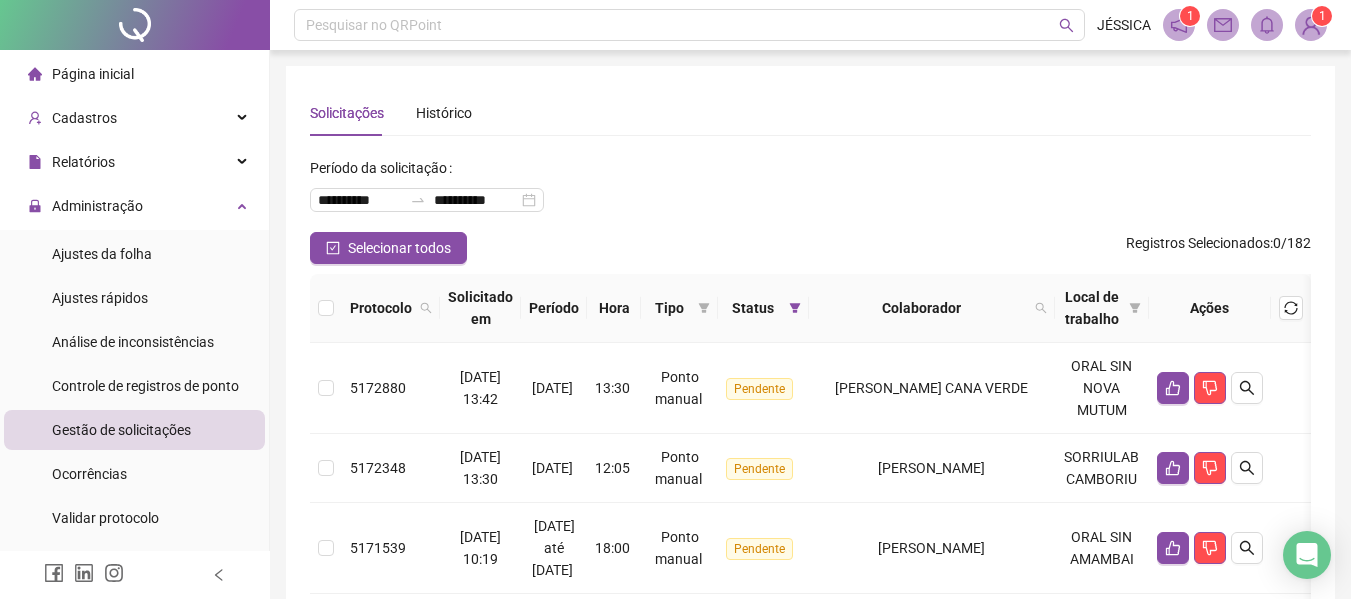 click on "Ações" at bounding box center [1210, 308] 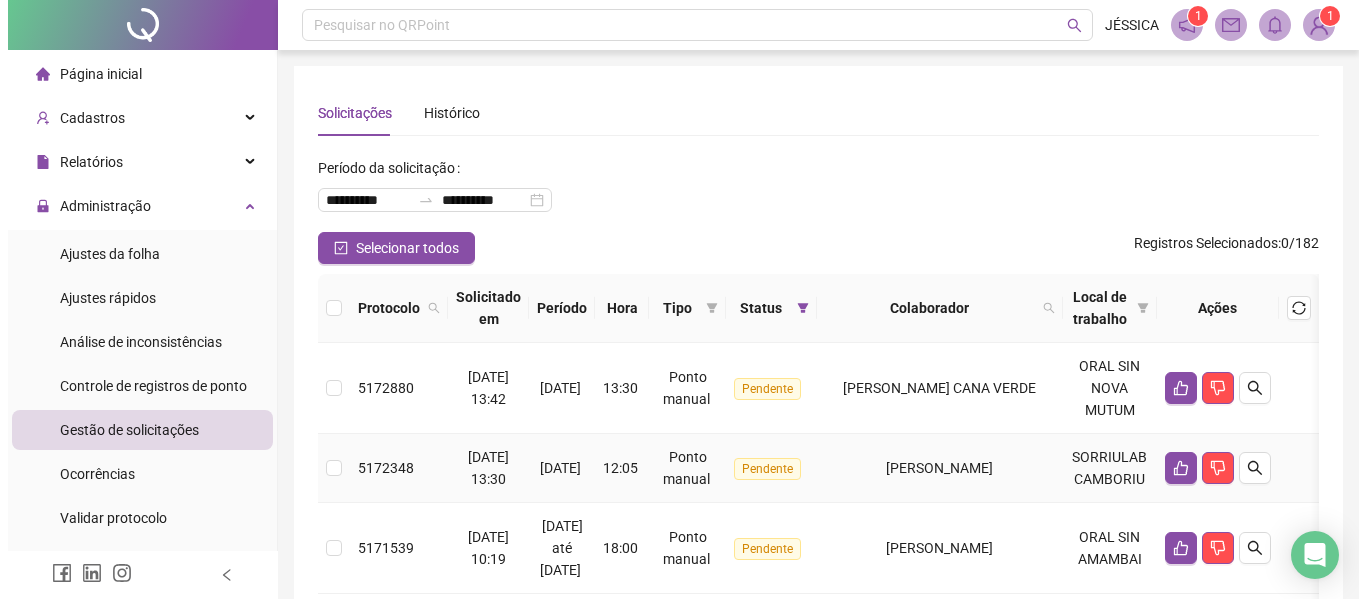 scroll, scrollTop: 100, scrollLeft: 0, axis: vertical 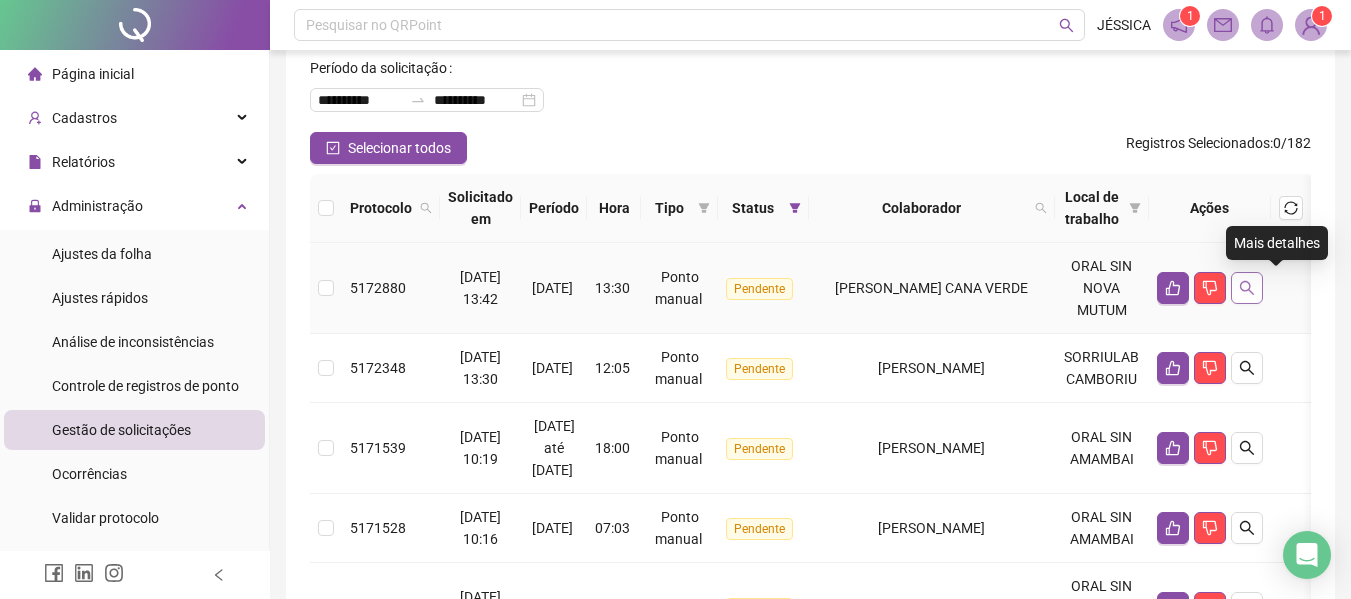 click 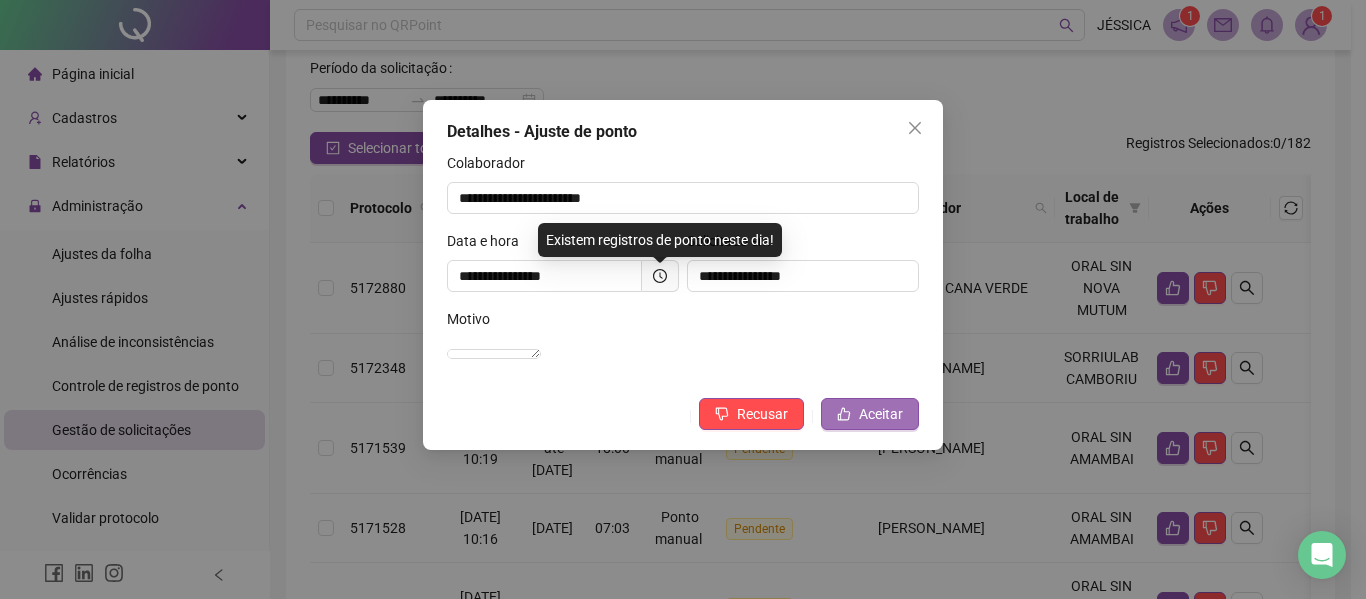 click on "Aceitar" at bounding box center (881, 414) 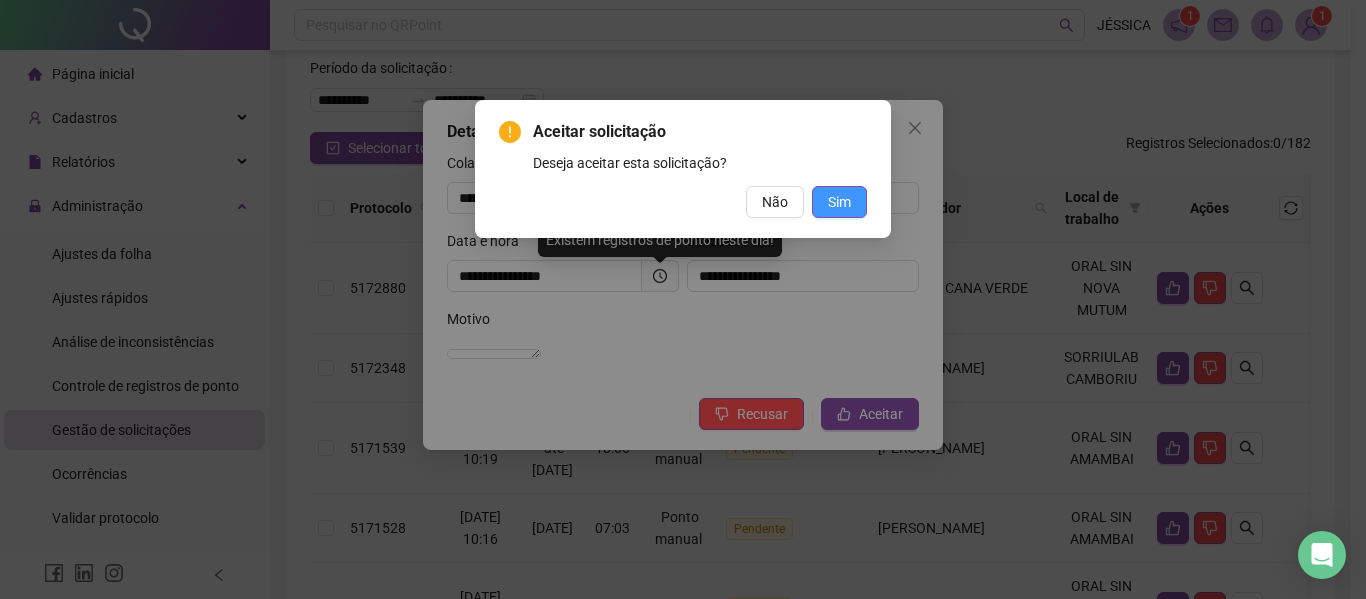 click on "Sim" at bounding box center (839, 202) 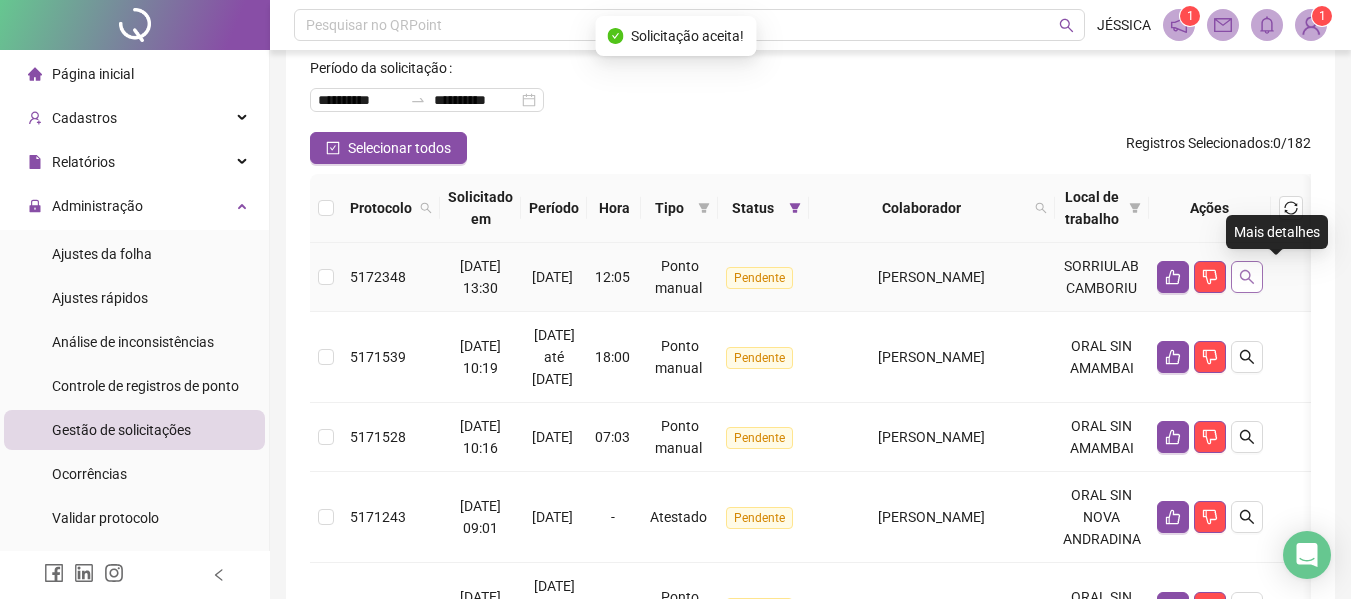 click 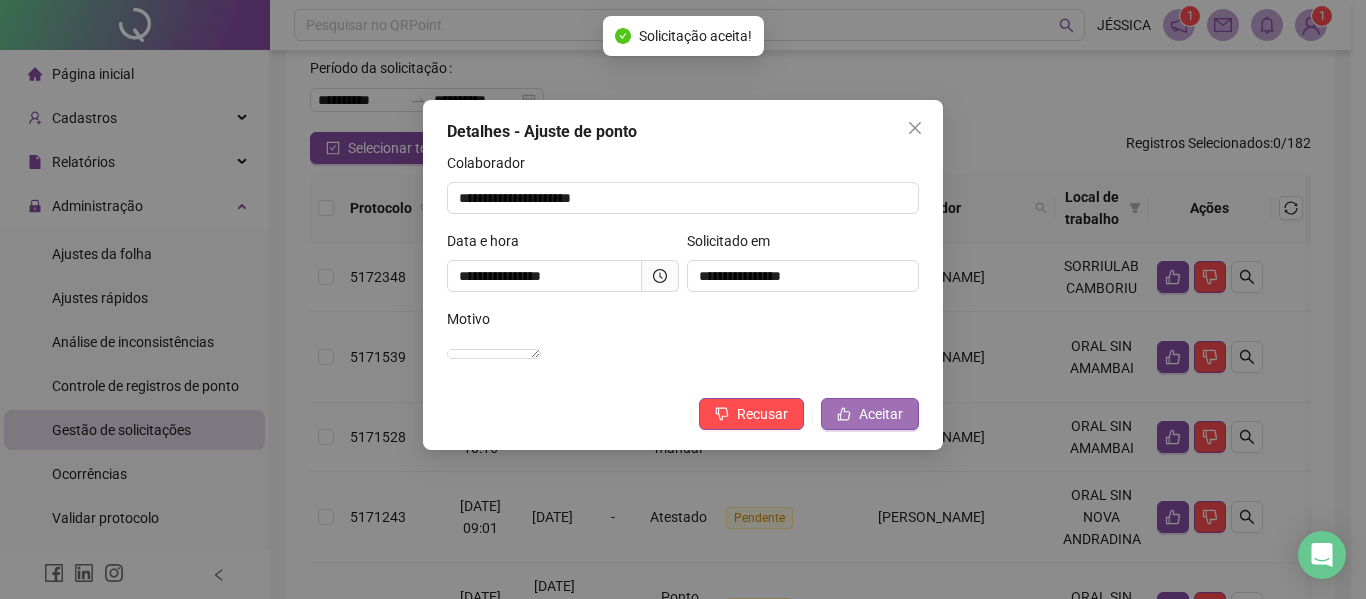 click on "Aceitar" at bounding box center [881, 414] 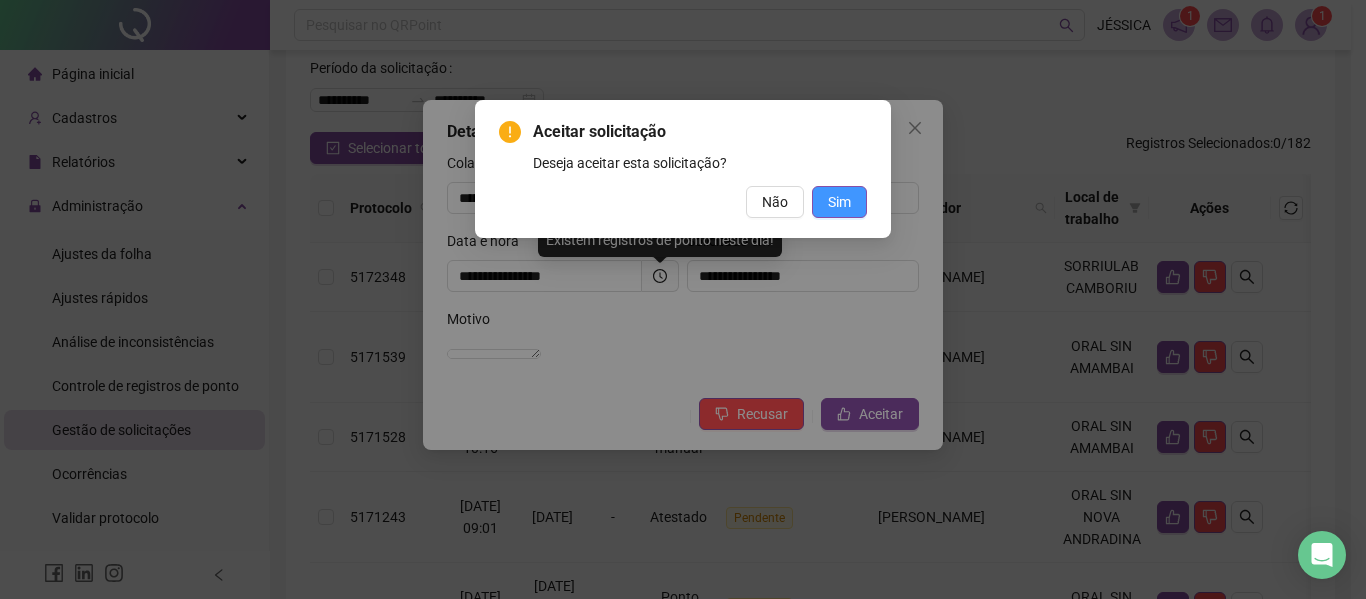 click on "Sim" at bounding box center (839, 202) 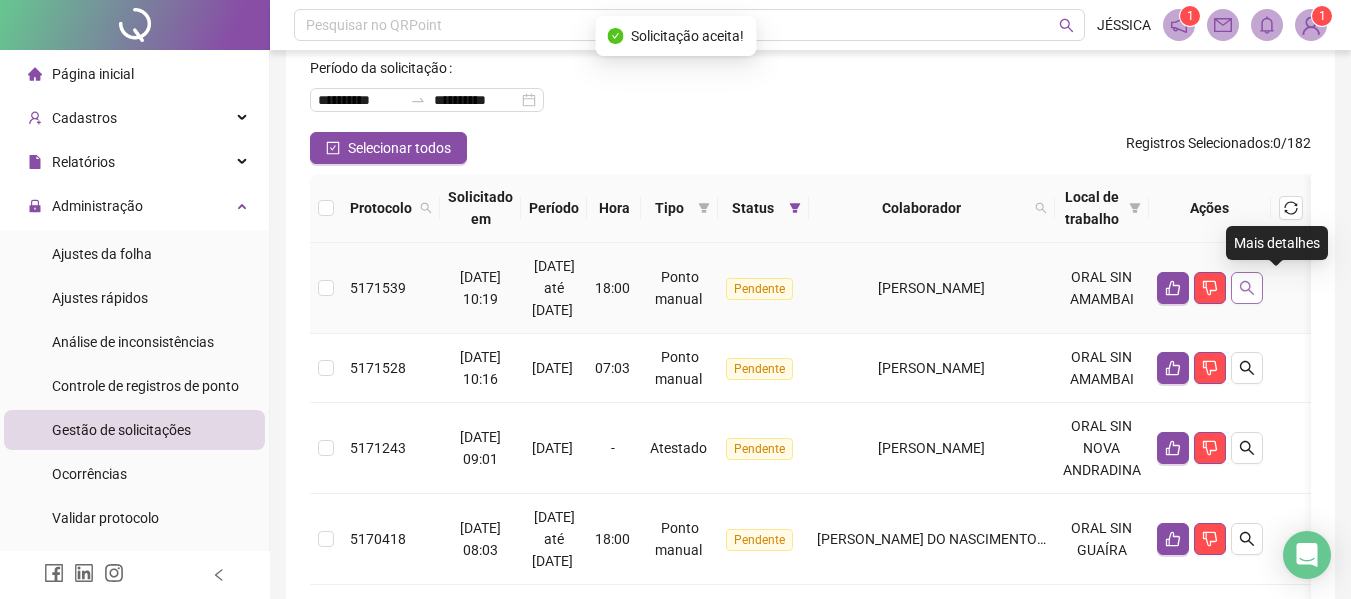 click 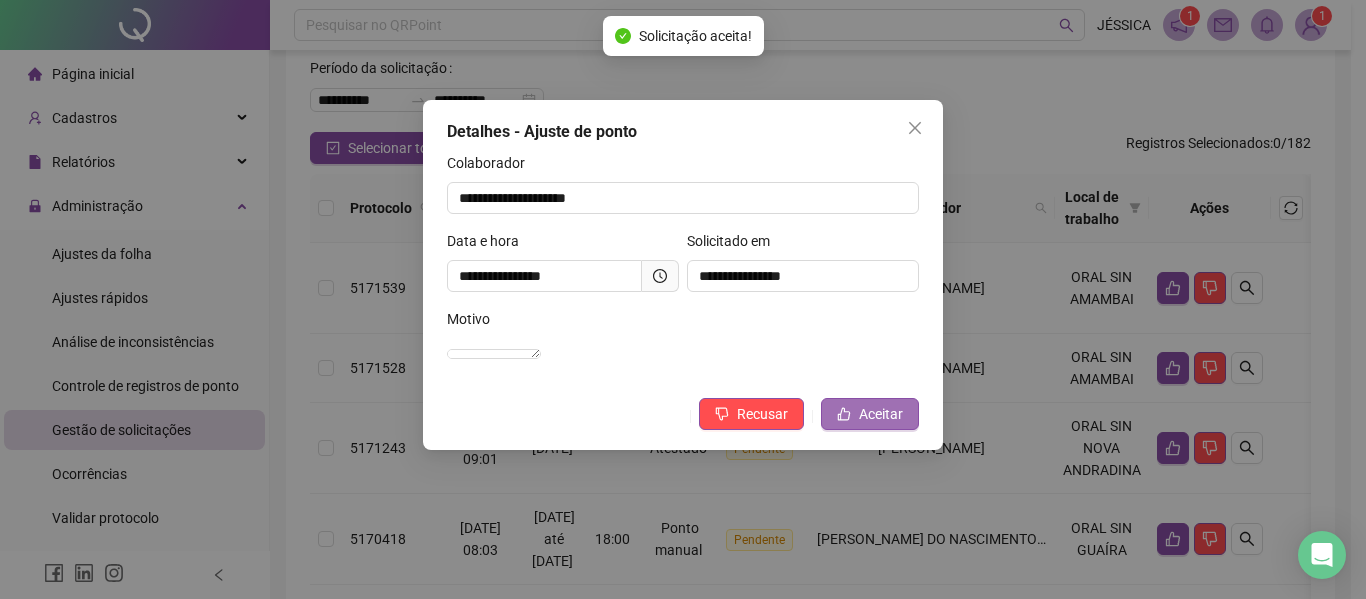 click on "Aceitar" at bounding box center (881, 414) 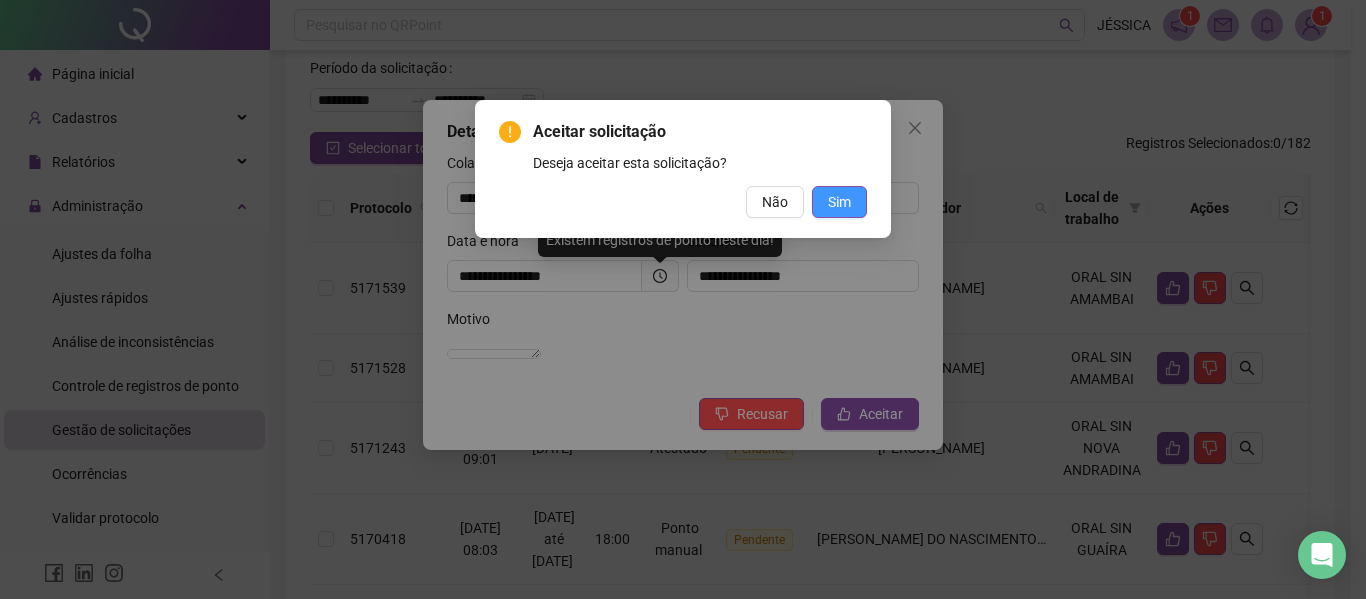 click on "Sim" at bounding box center [839, 202] 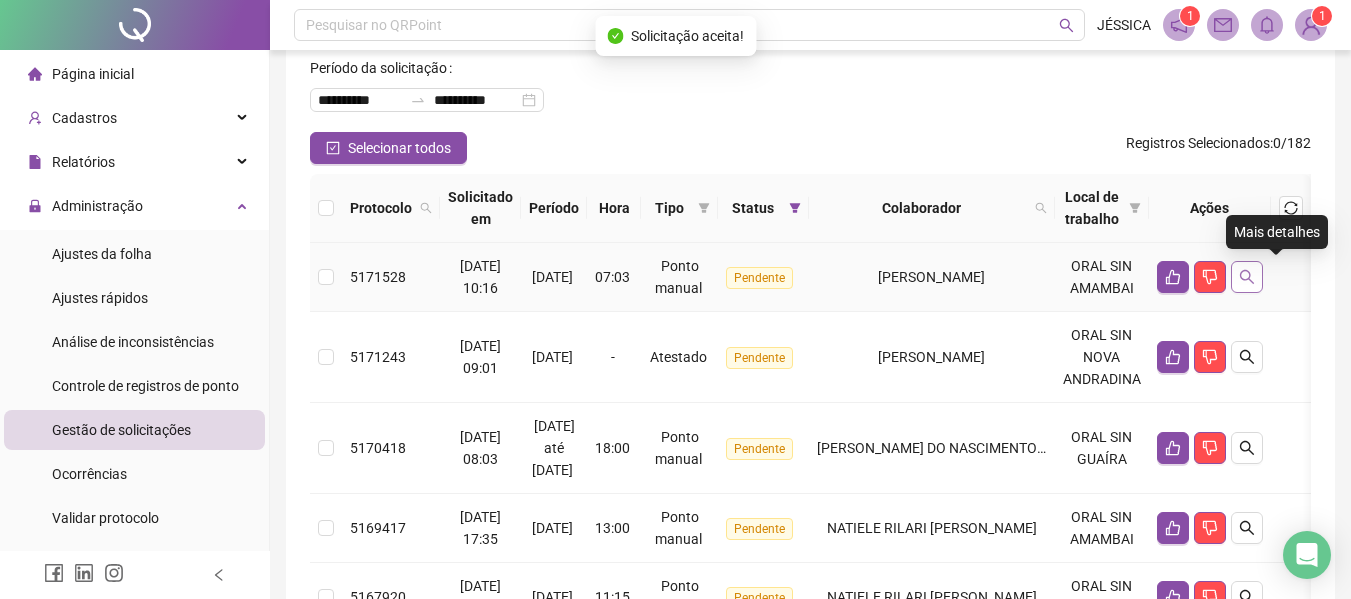 click 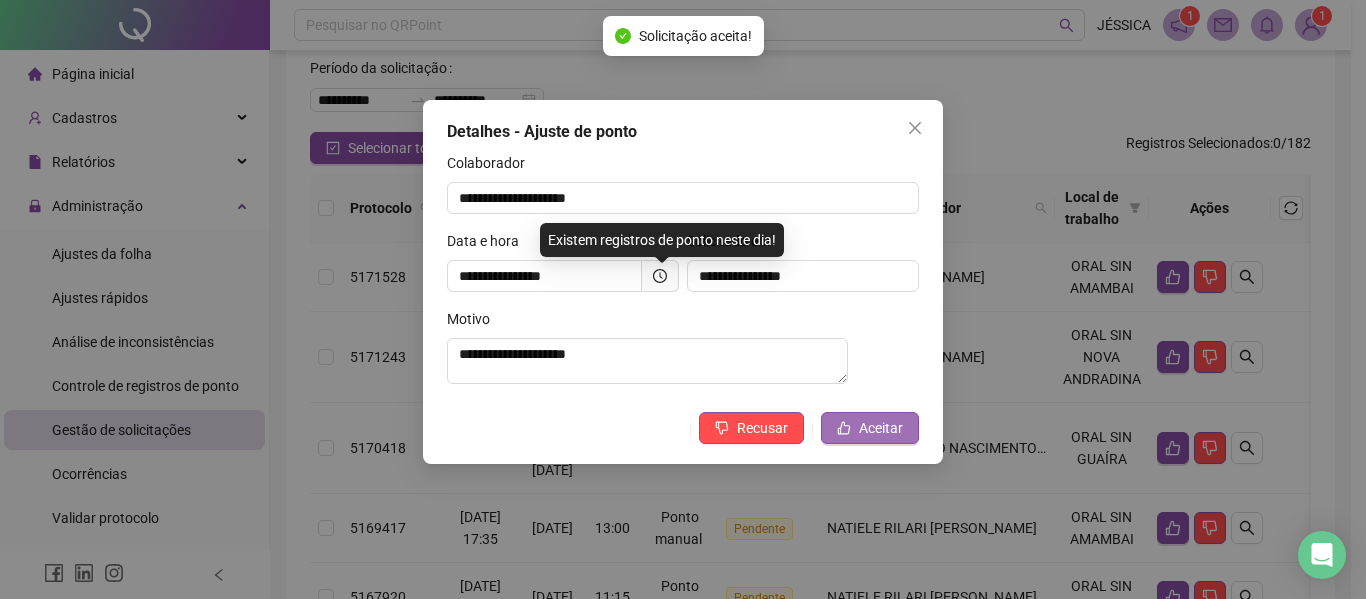 click on "Aceitar" at bounding box center (881, 428) 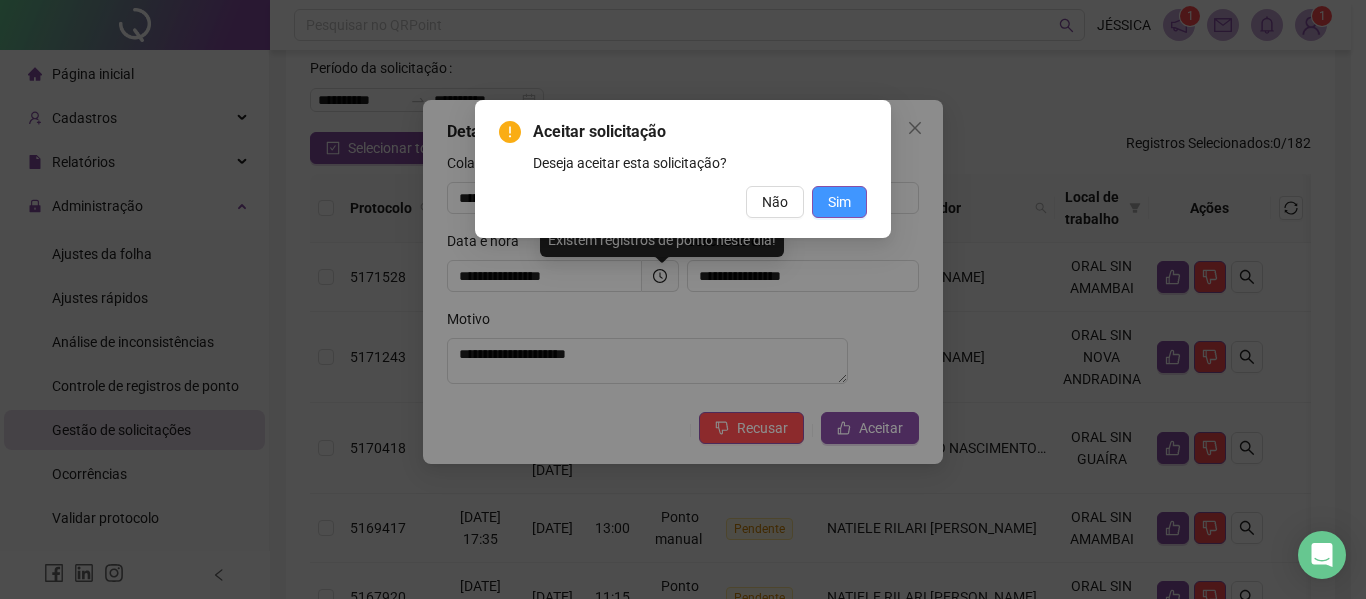 click on "Sim" at bounding box center (839, 202) 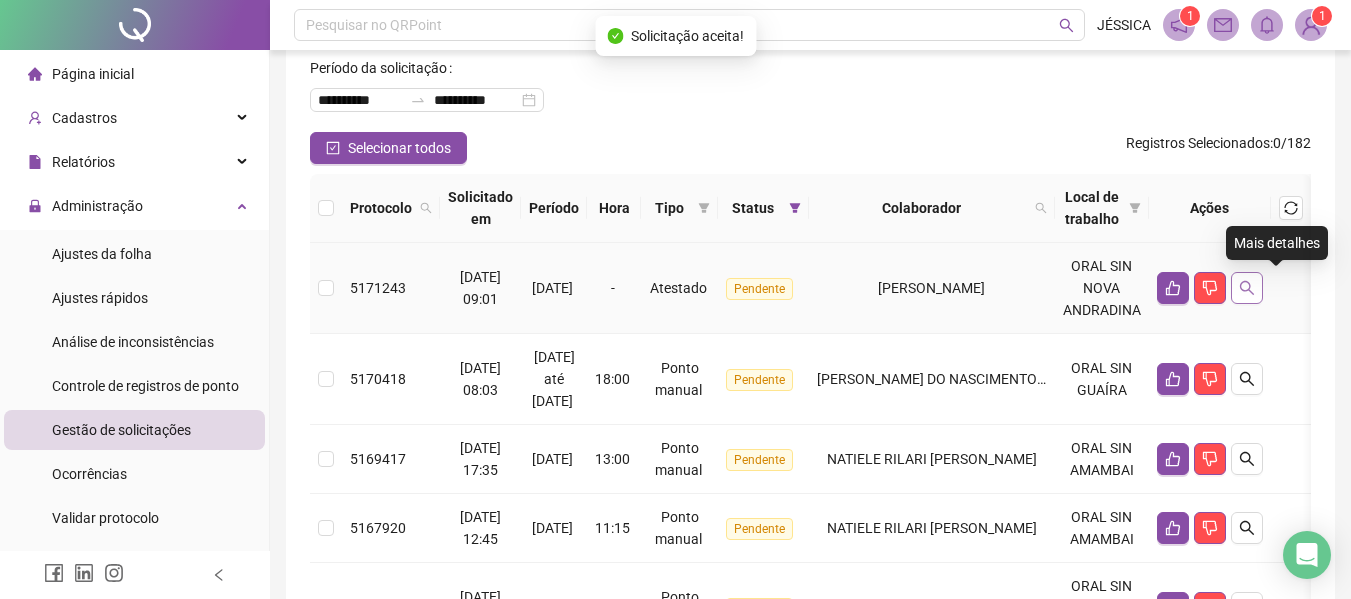 click 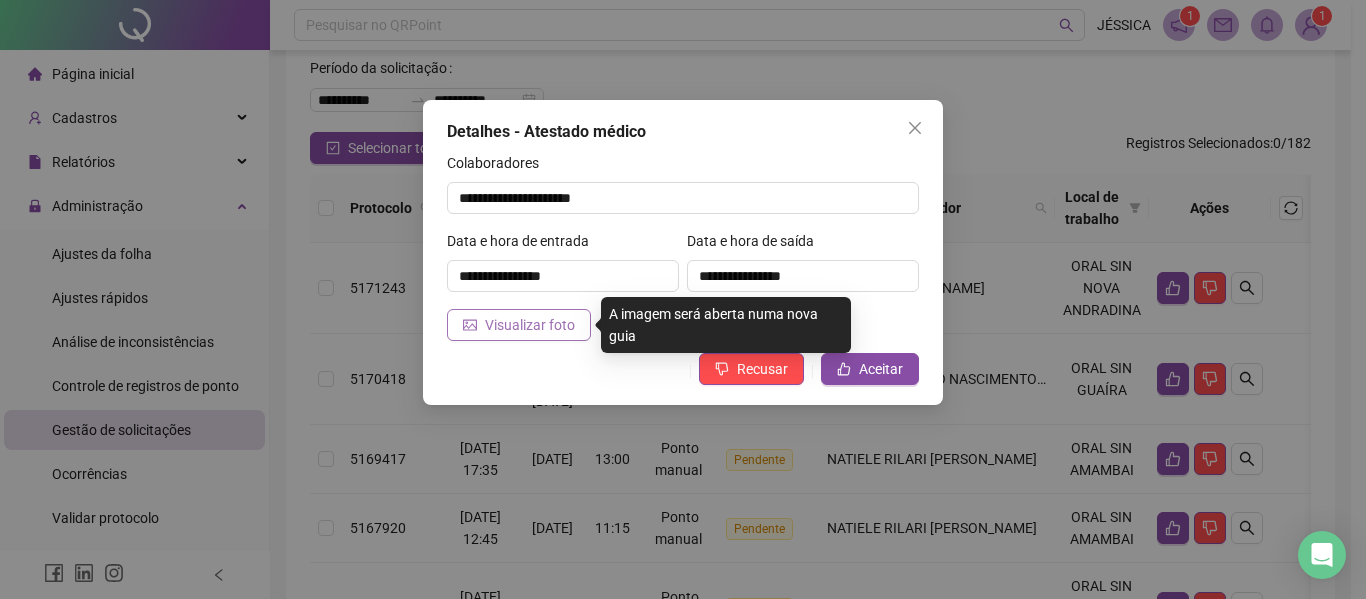 click on "Visualizar foto" at bounding box center (530, 325) 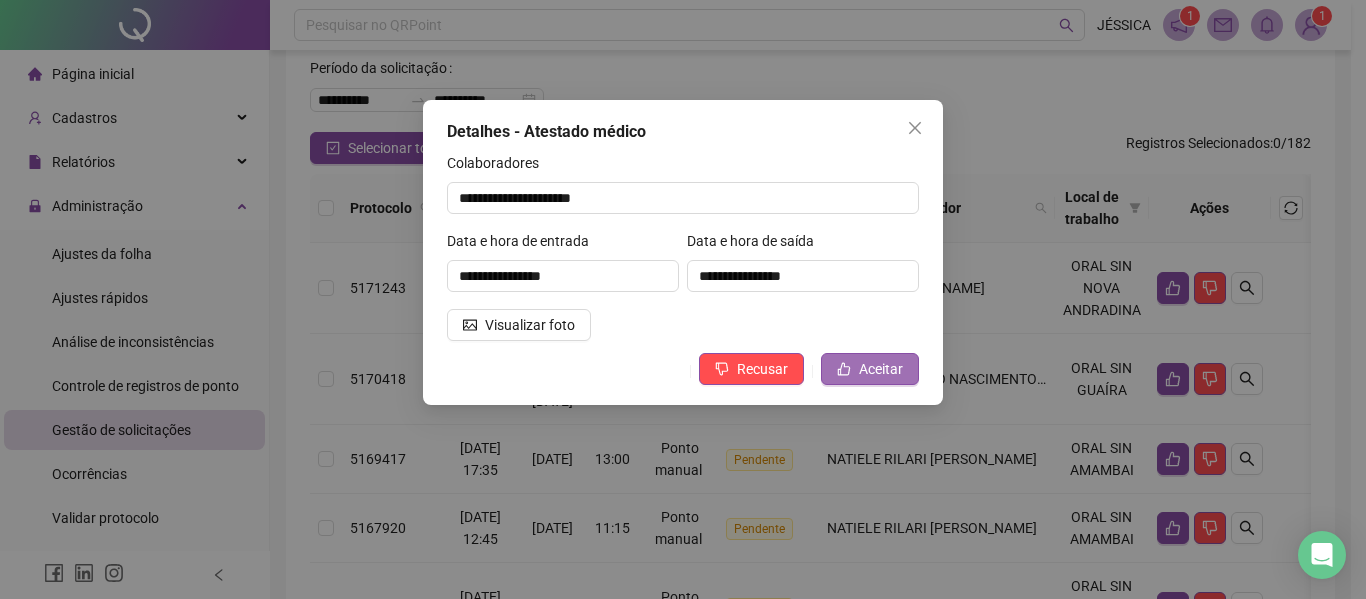 click on "Aceitar" at bounding box center (881, 369) 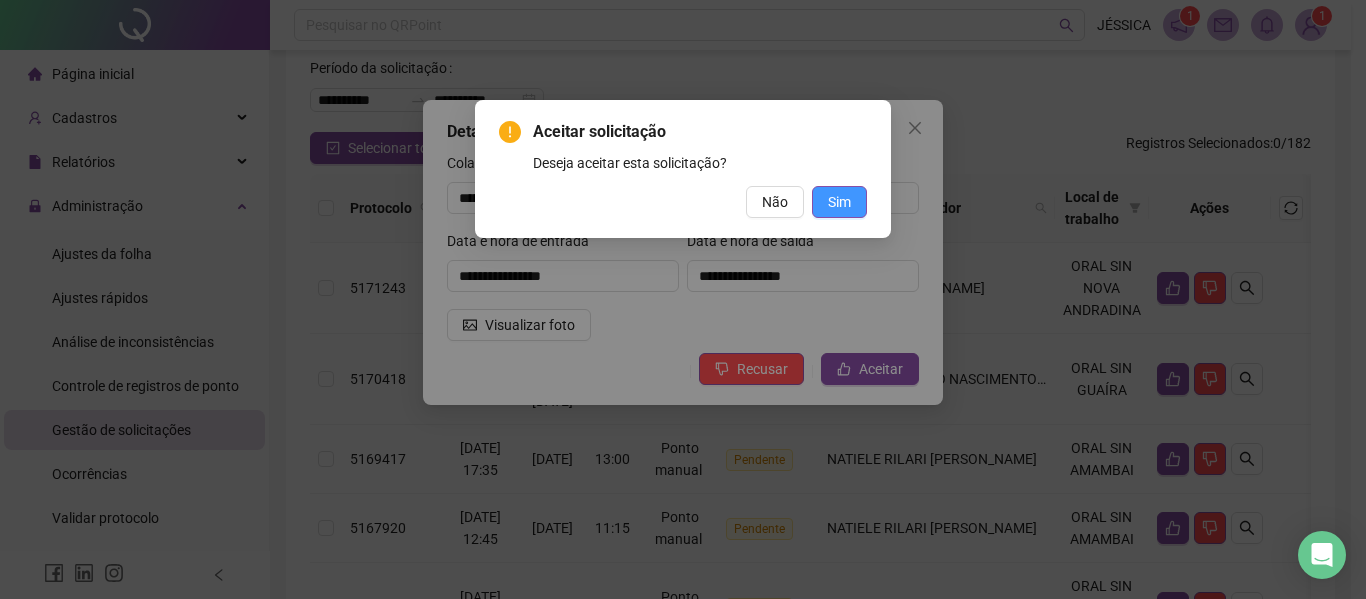 click on "Sim" at bounding box center (839, 202) 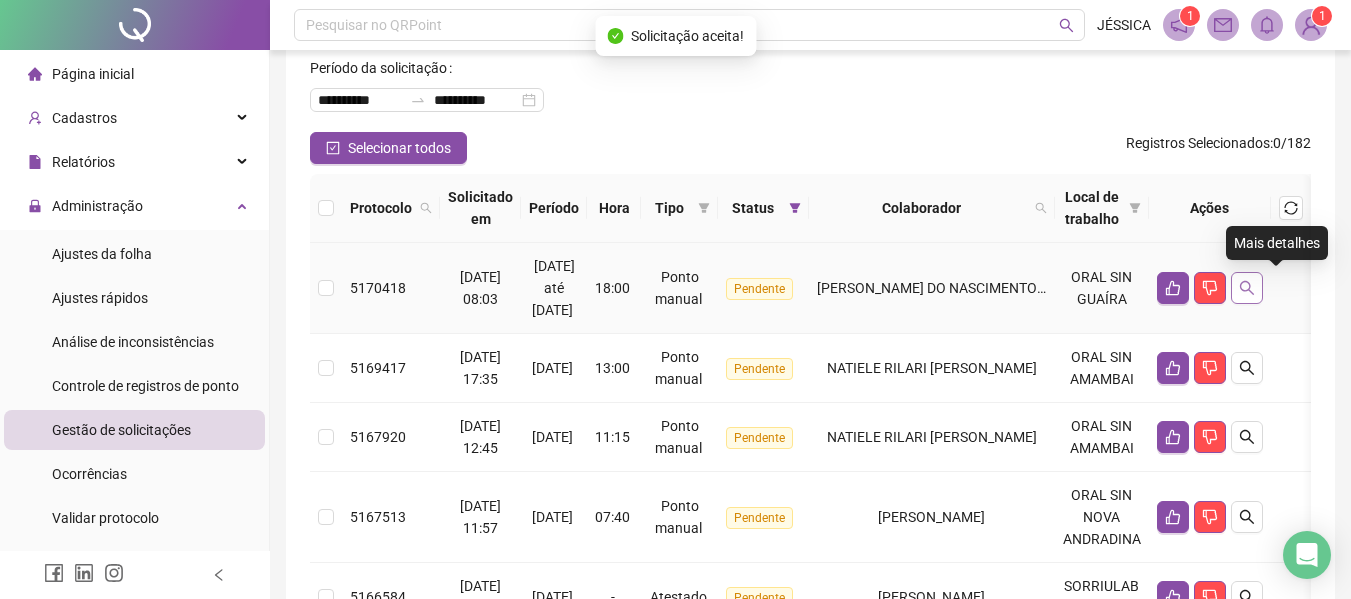 click 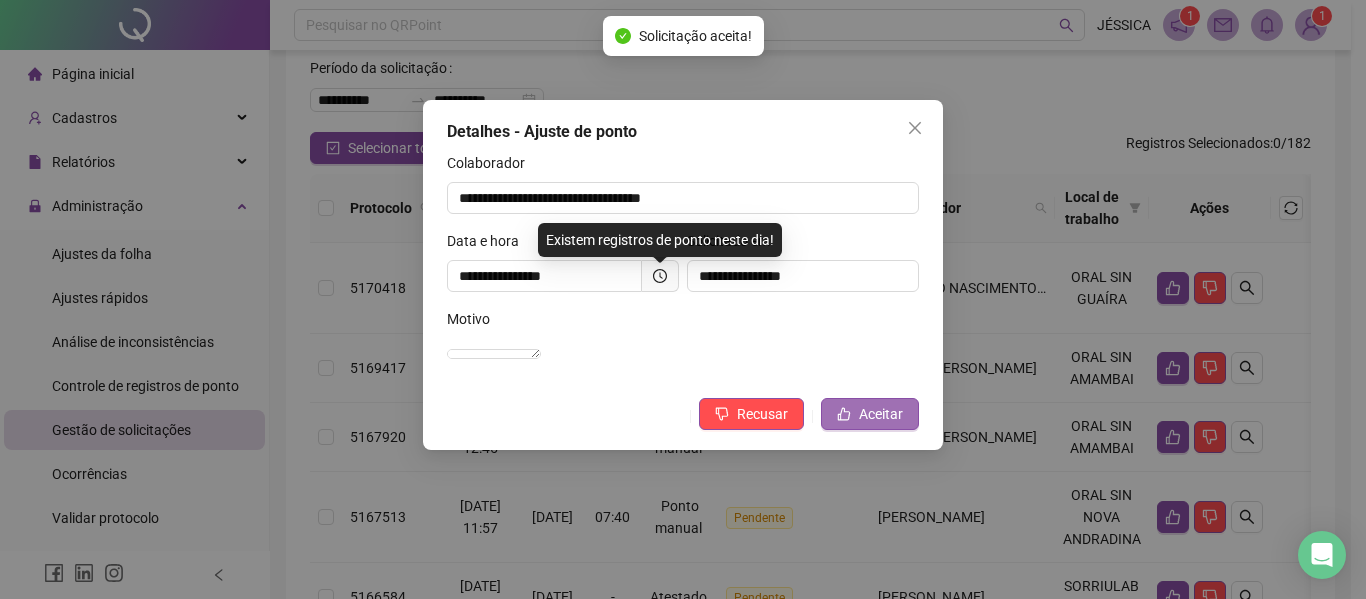 click on "Aceitar" at bounding box center (881, 414) 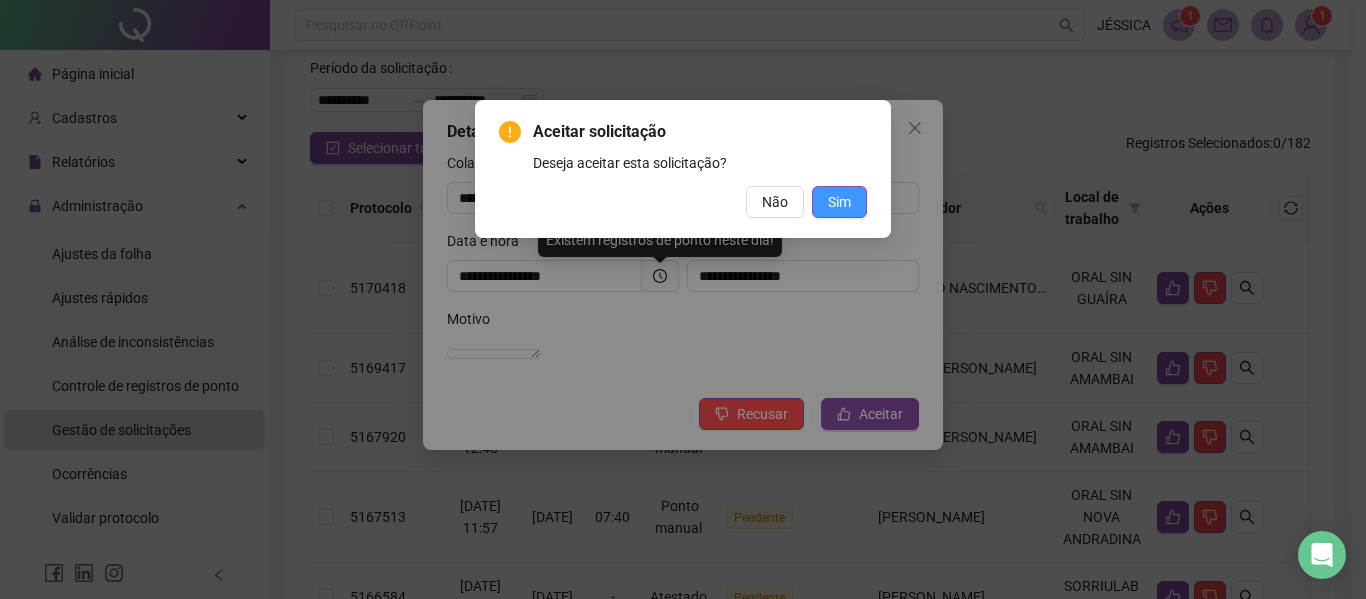 click on "Sim" at bounding box center [839, 202] 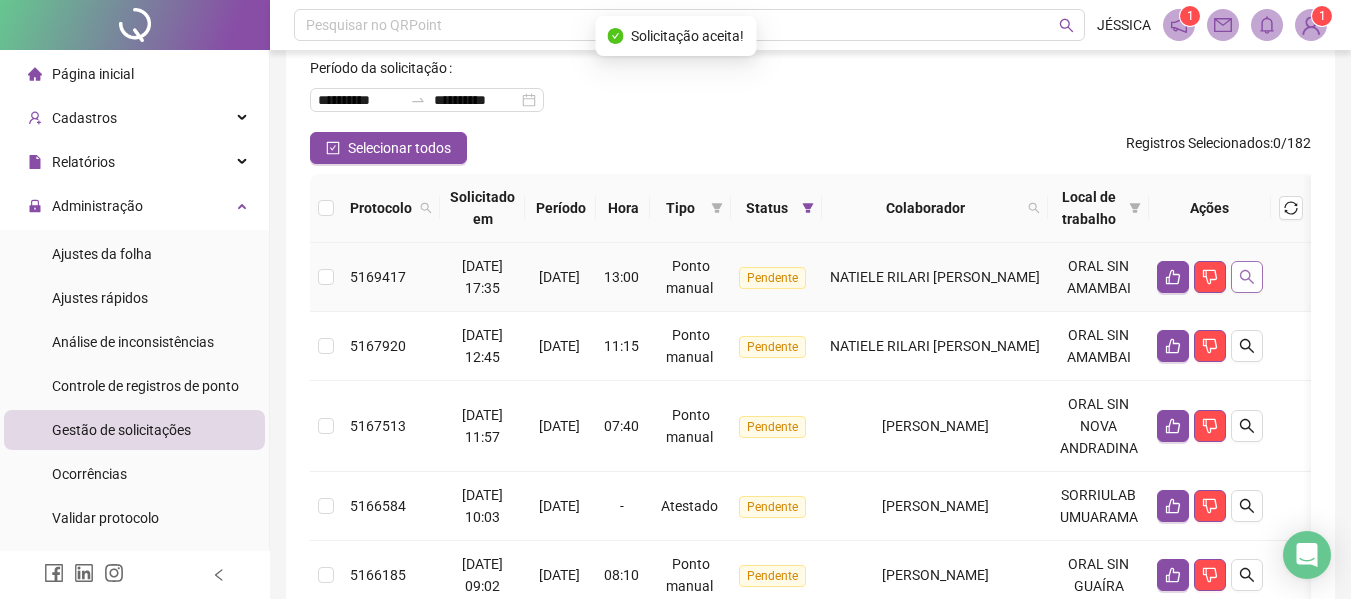 click 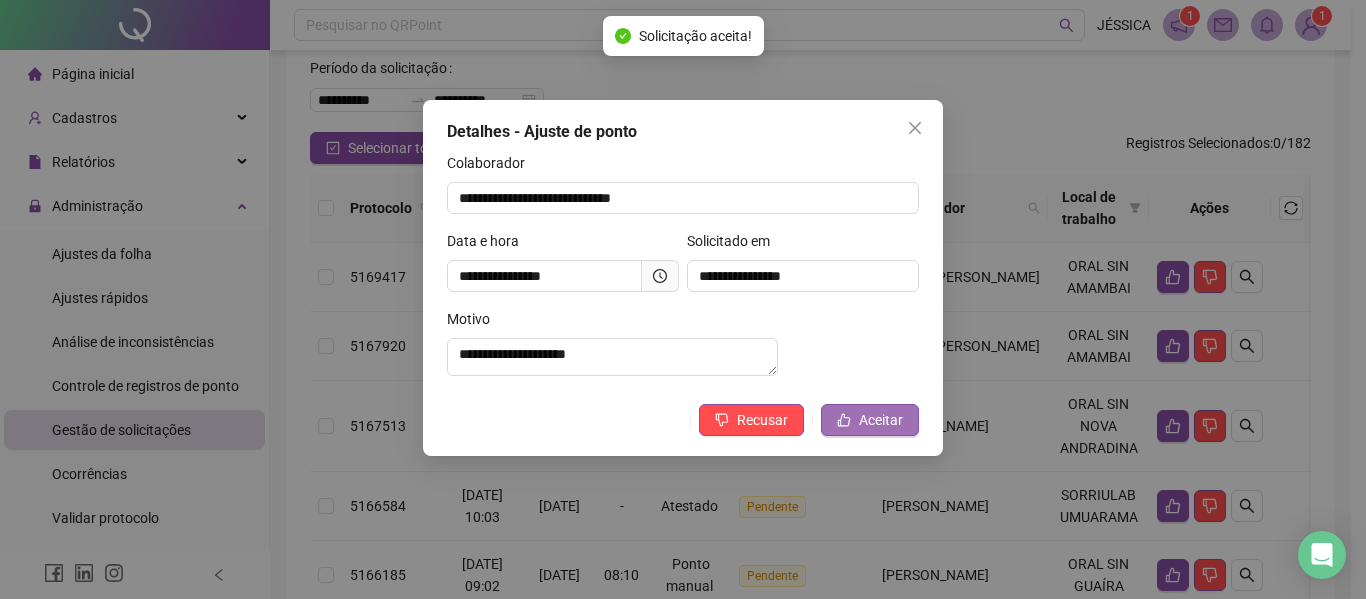 click on "Aceitar" at bounding box center (881, 420) 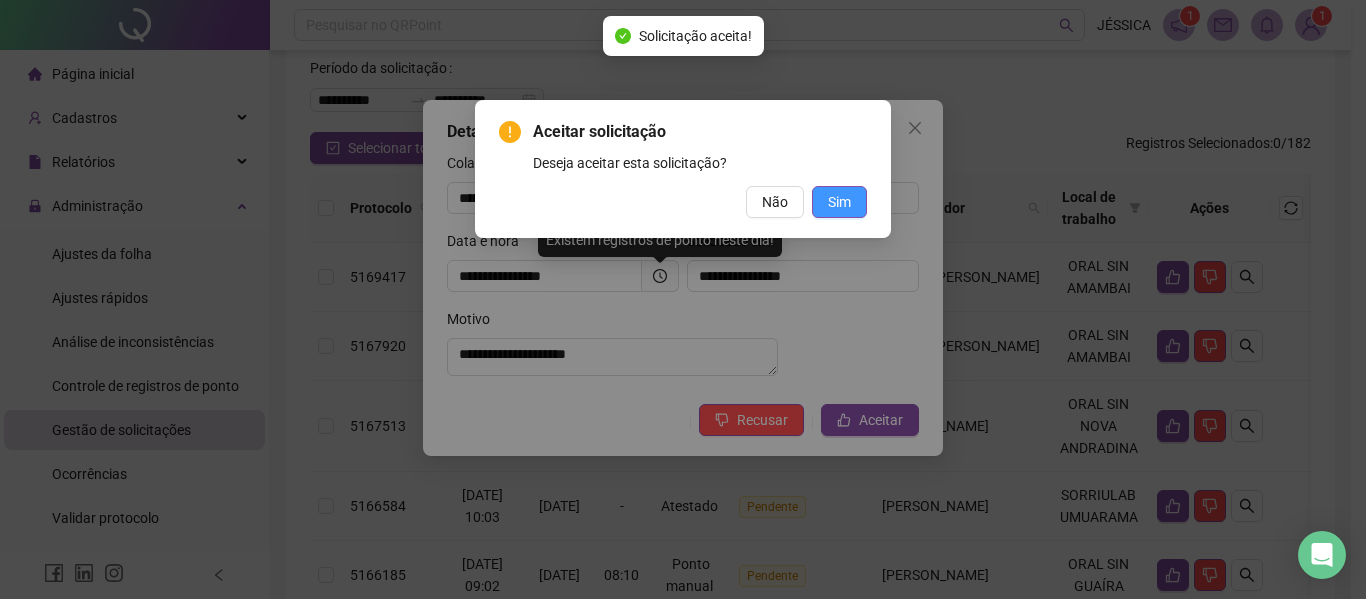 click on "Sim" at bounding box center (839, 202) 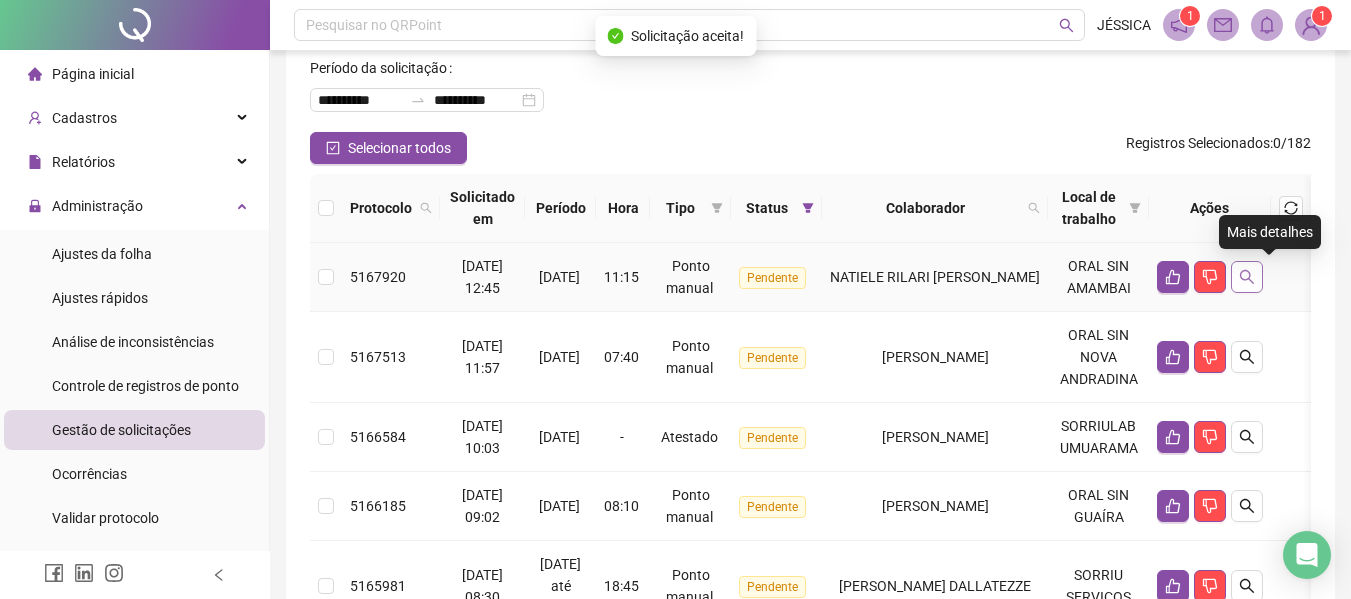 click 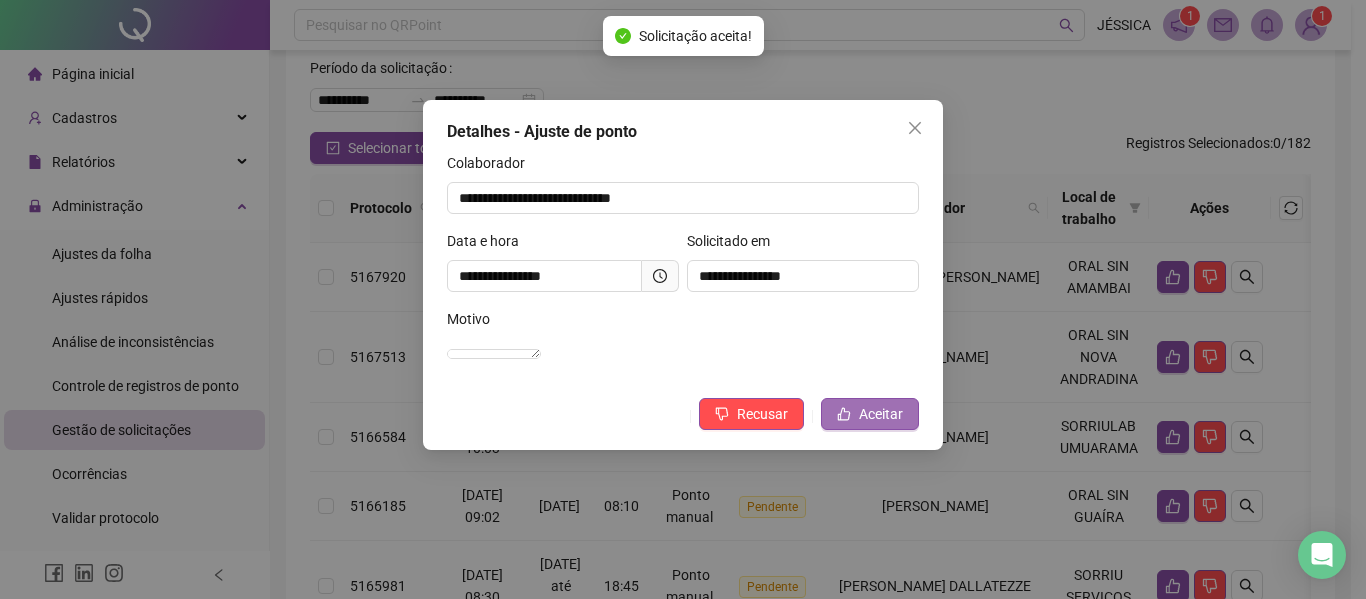 click on "Aceitar" at bounding box center (881, 414) 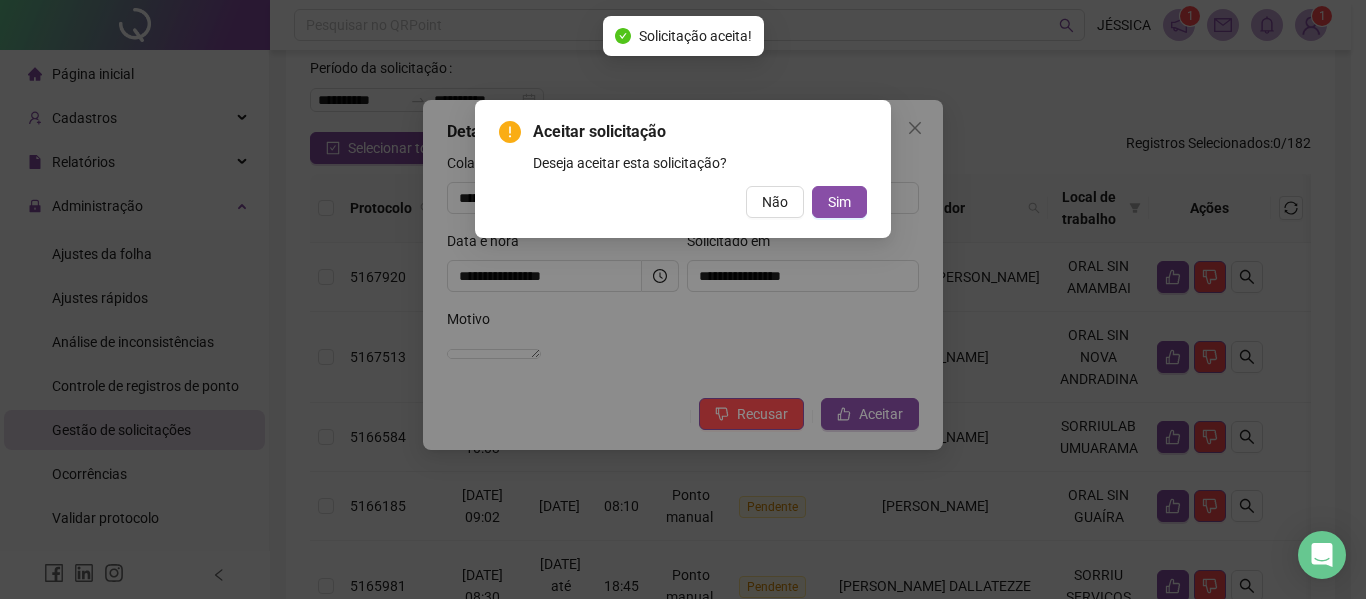 click on "Sim" at bounding box center (839, 202) 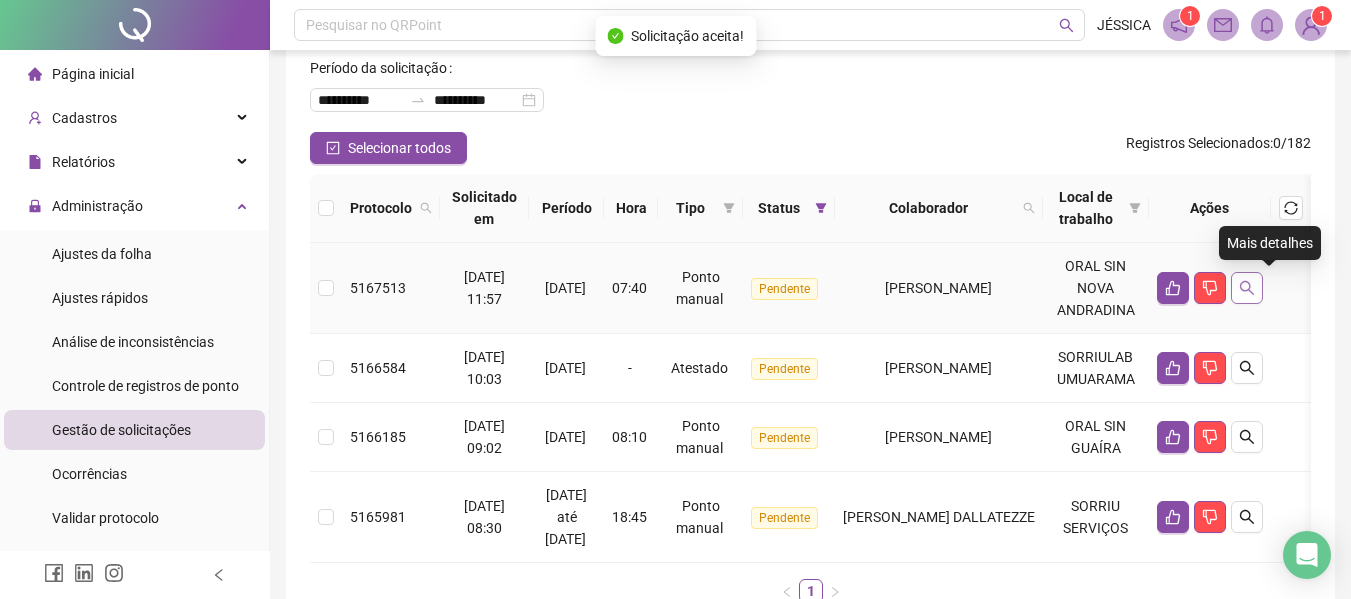 click 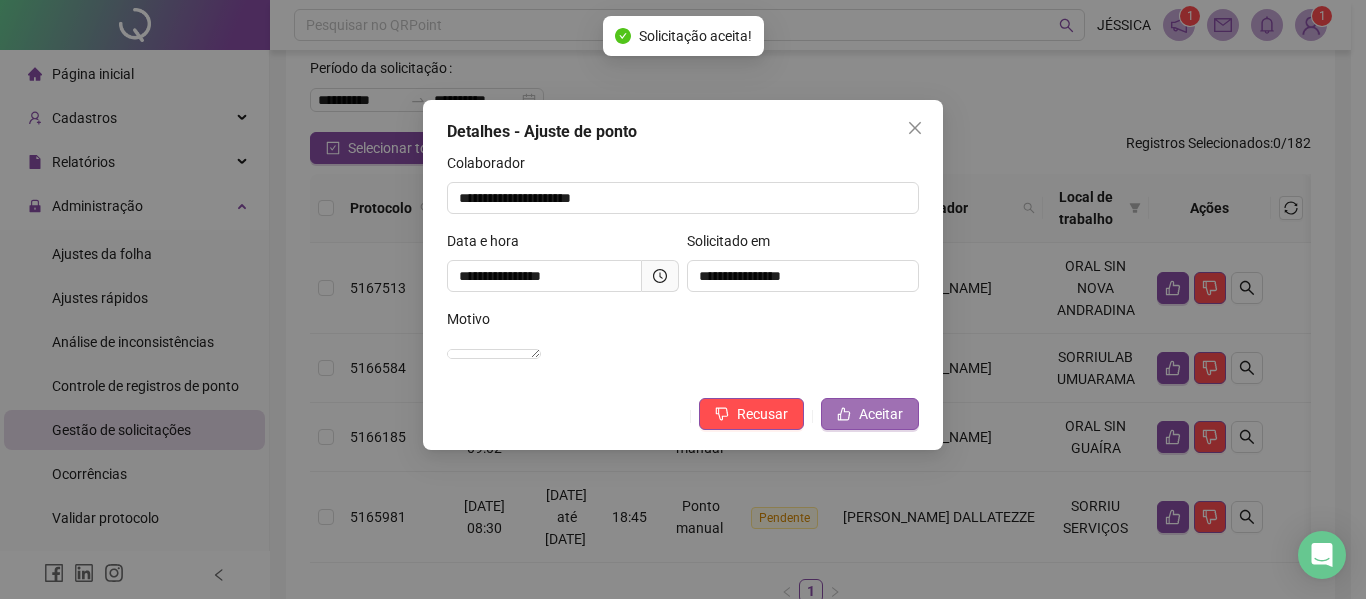 click on "Aceitar" at bounding box center (881, 414) 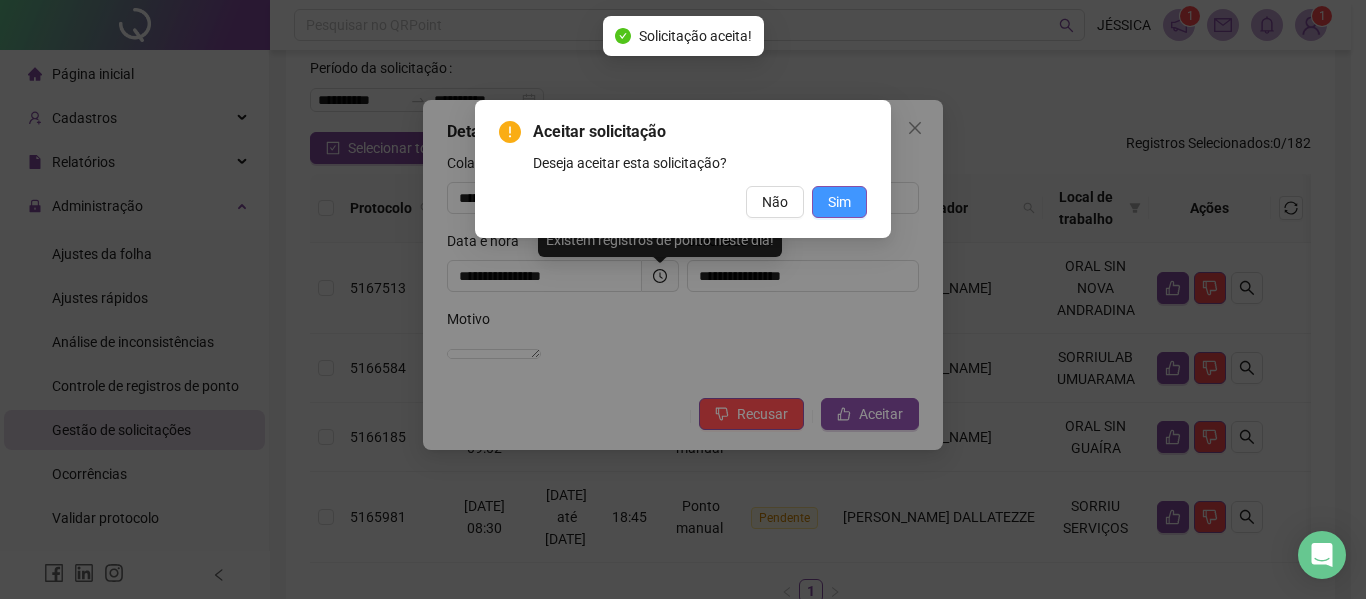 click on "Sim" at bounding box center [839, 202] 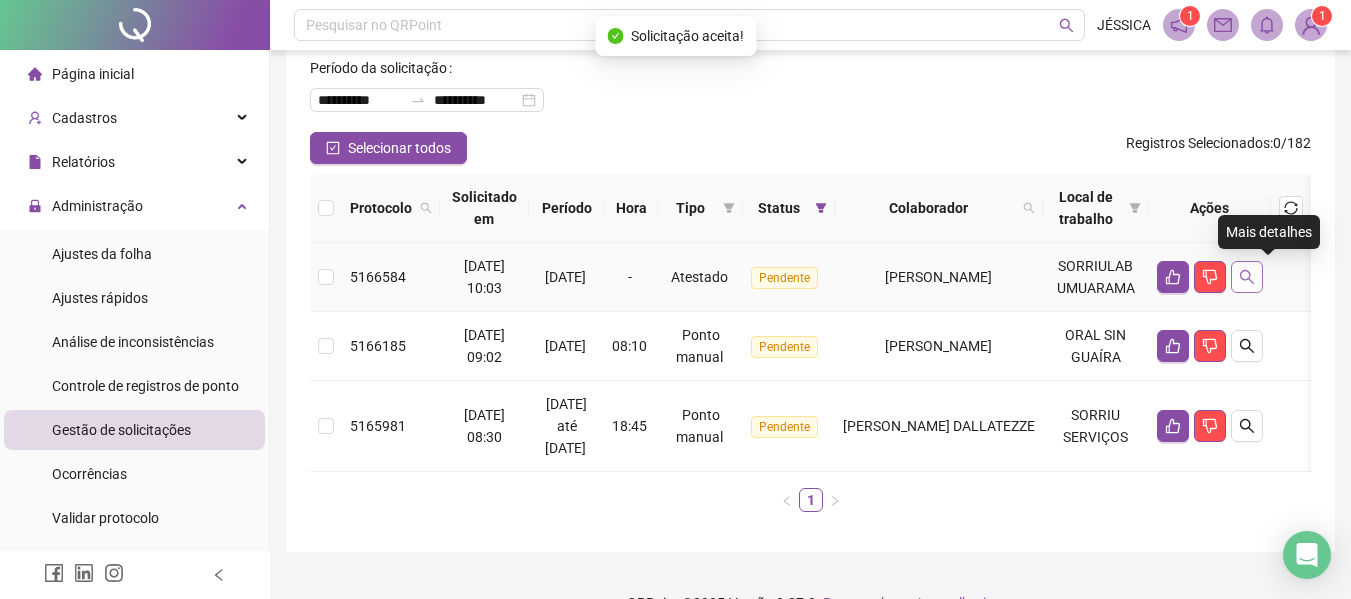 click 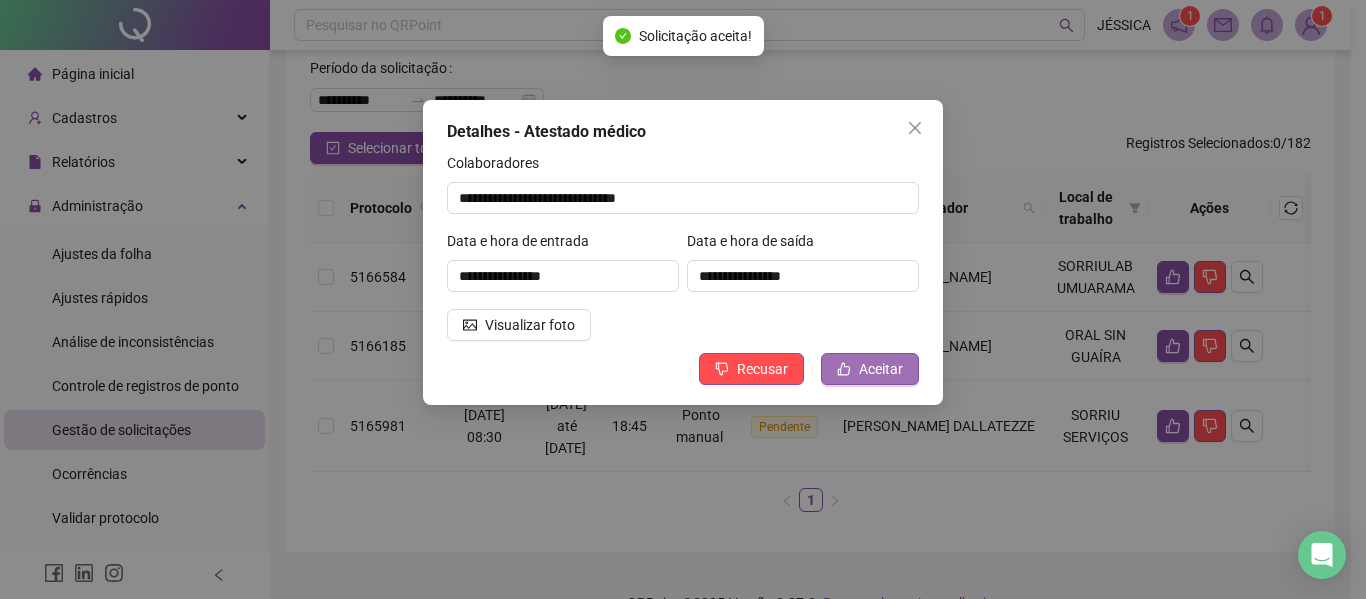 click on "Aceitar" at bounding box center (881, 369) 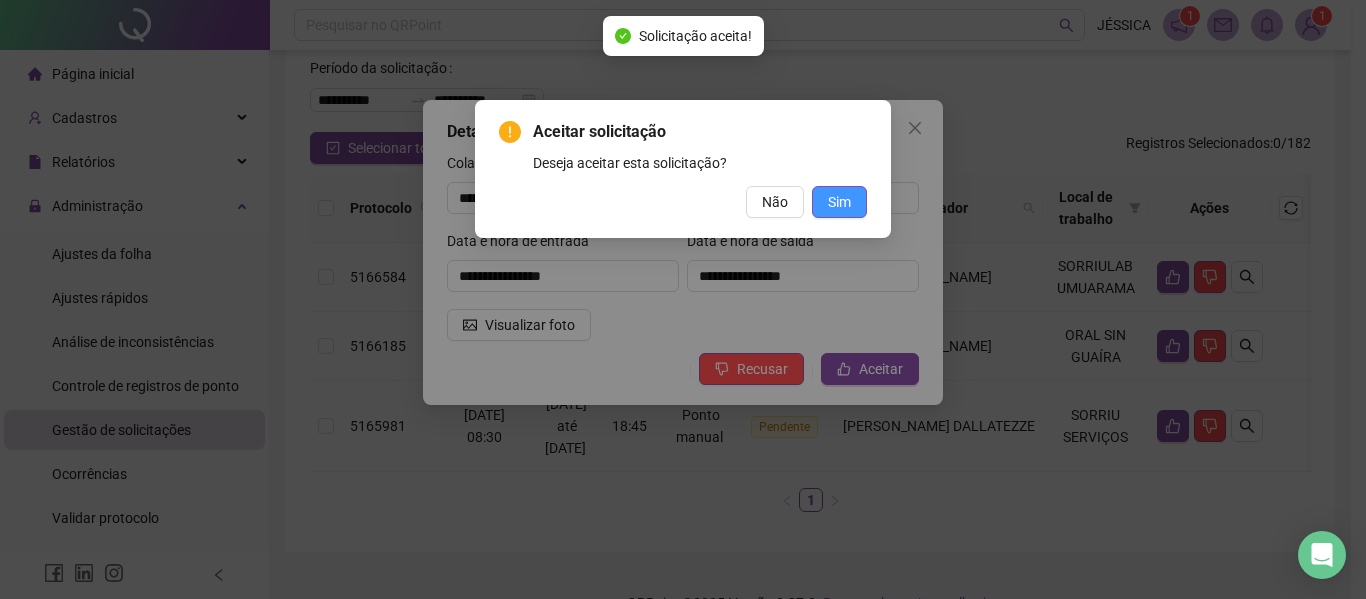 click on "Sim" at bounding box center [839, 202] 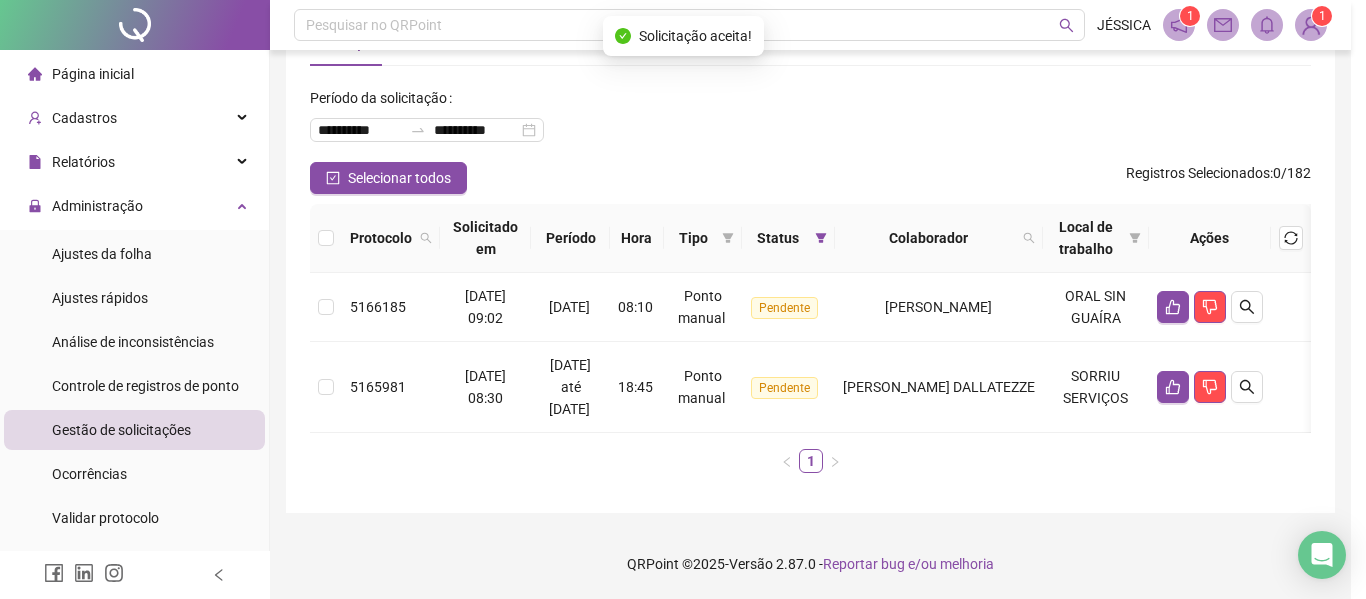 scroll, scrollTop: 70, scrollLeft: 0, axis: vertical 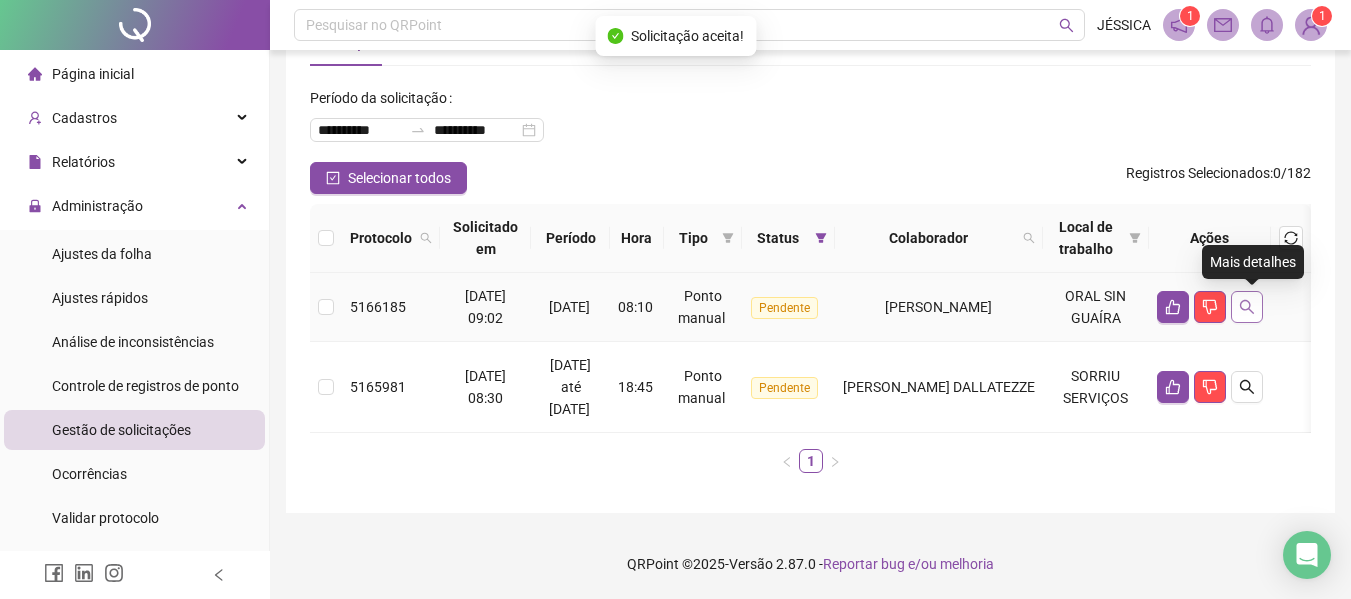 click at bounding box center [1247, 307] 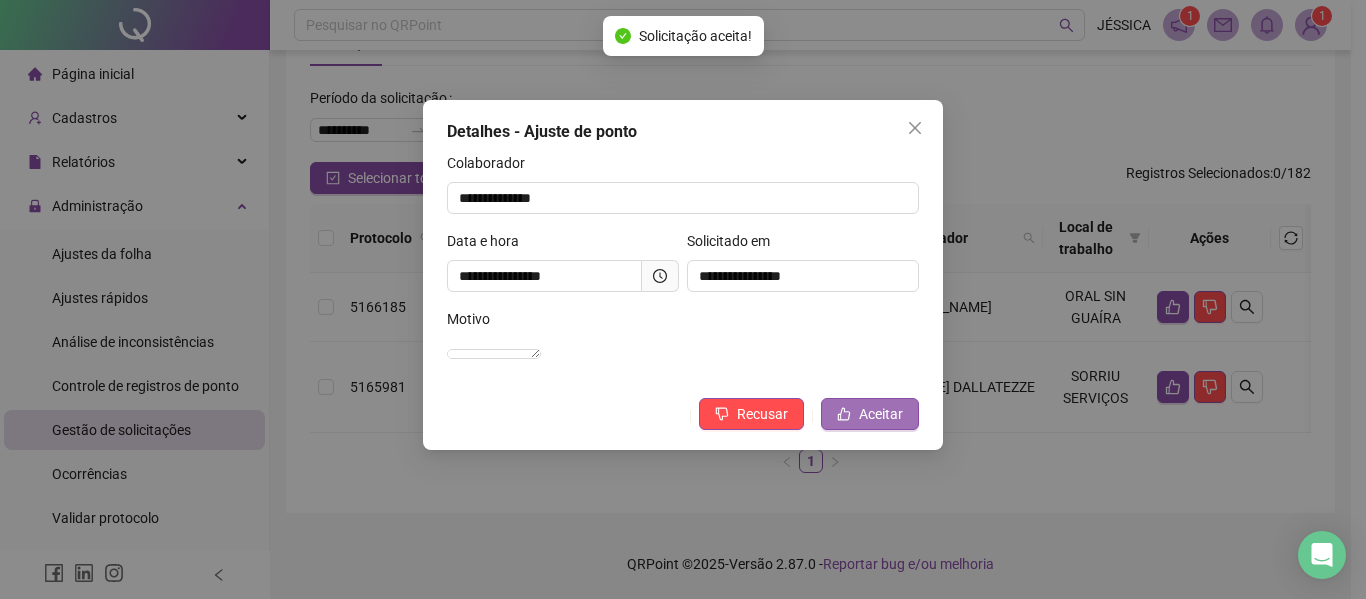 click on "Aceitar" at bounding box center (881, 414) 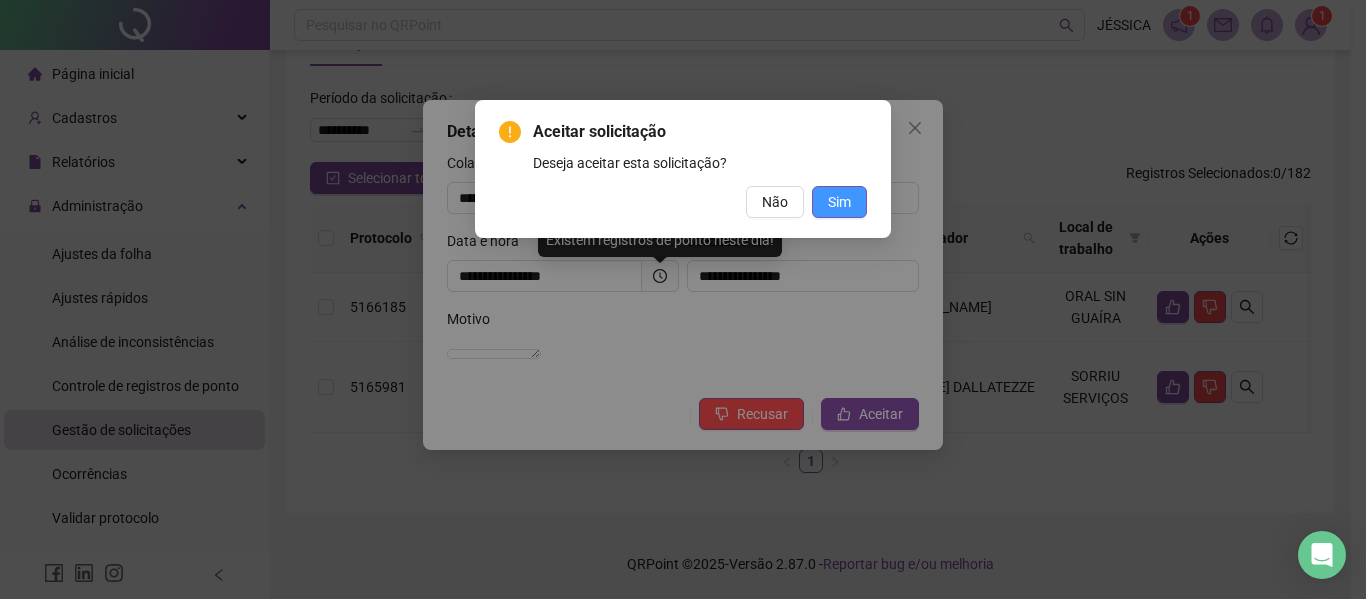 click on "Sim" at bounding box center [839, 202] 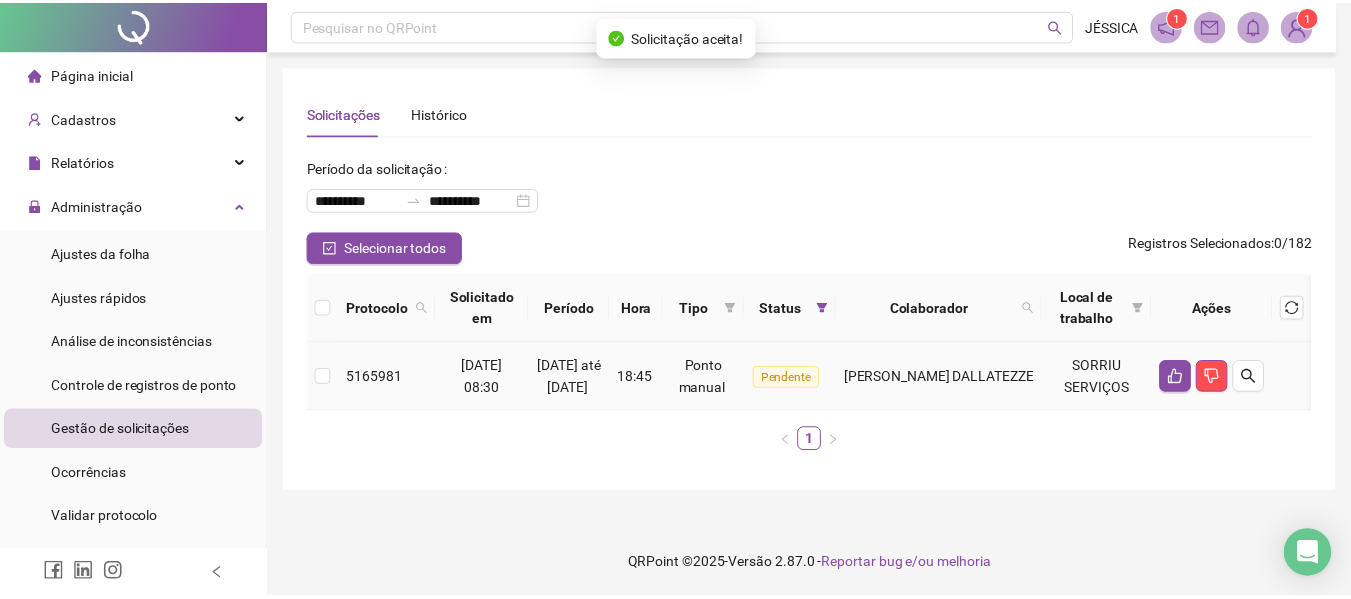 scroll, scrollTop: 1, scrollLeft: 0, axis: vertical 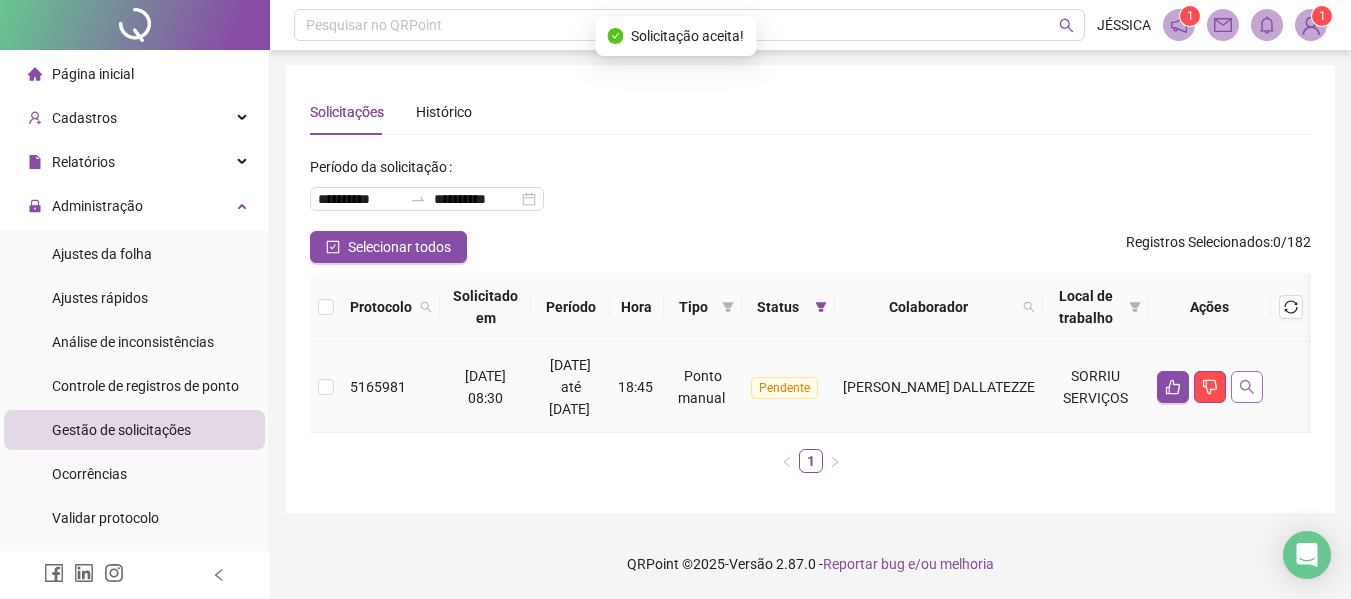 click 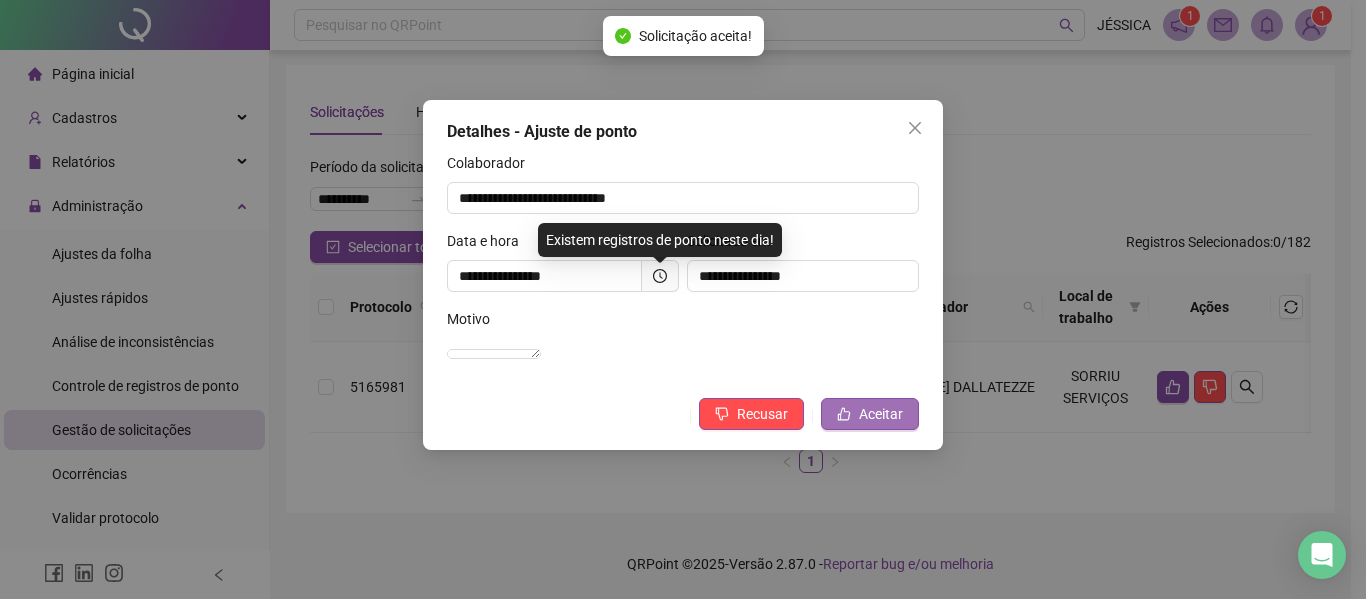 click on "Aceitar" at bounding box center [881, 414] 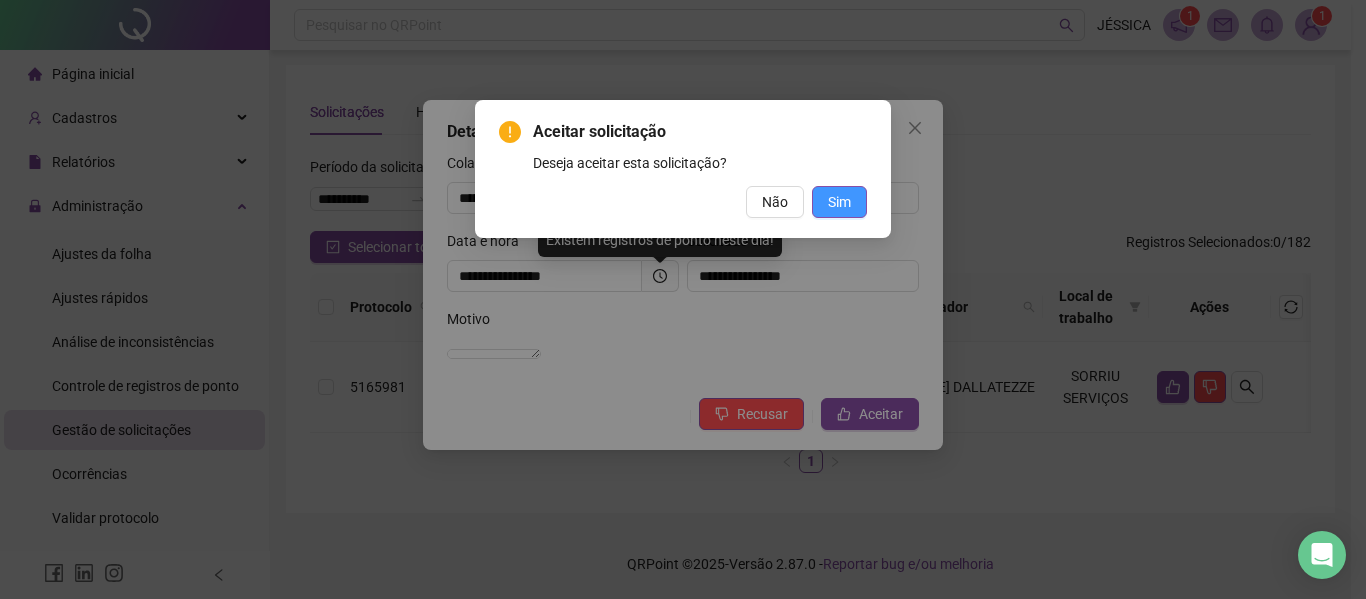 click on "Sim" at bounding box center (839, 202) 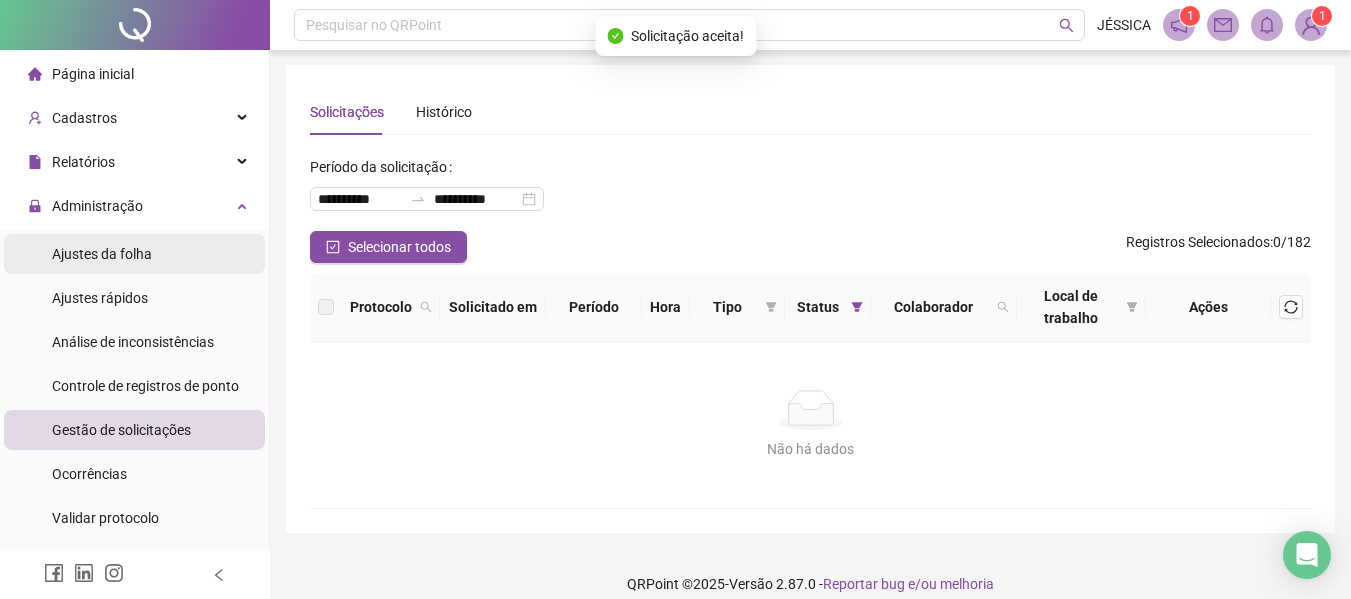 click on "Ajustes da folha" at bounding box center (102, 254) 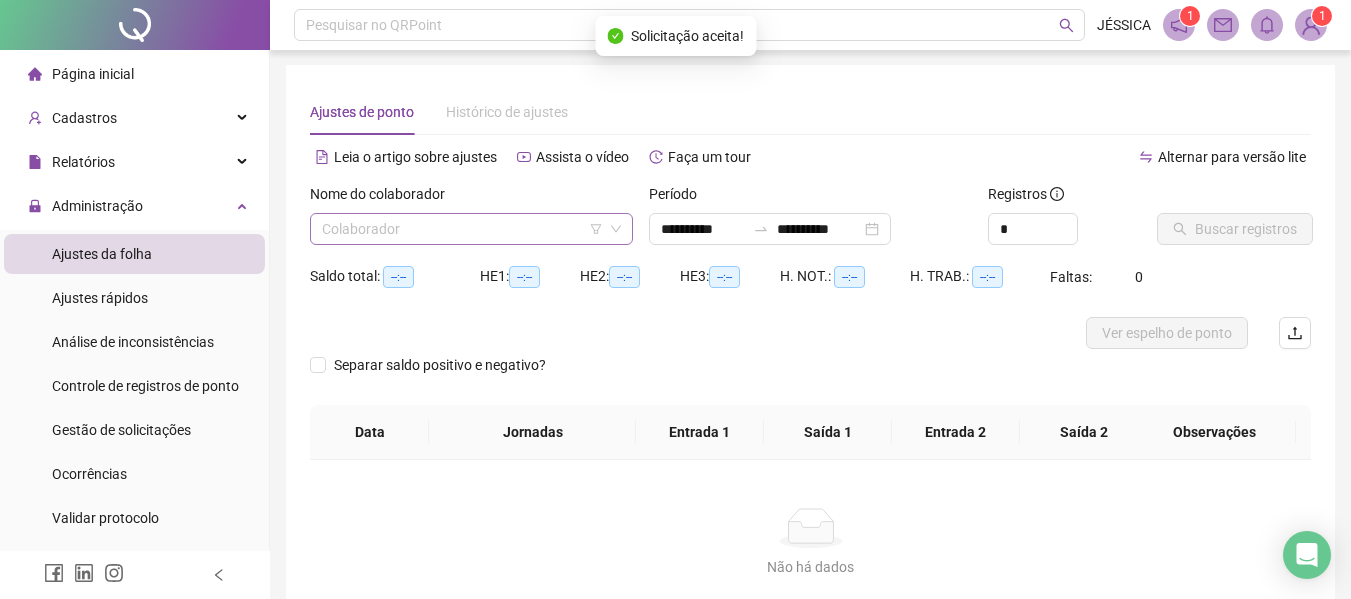 type on "**********" 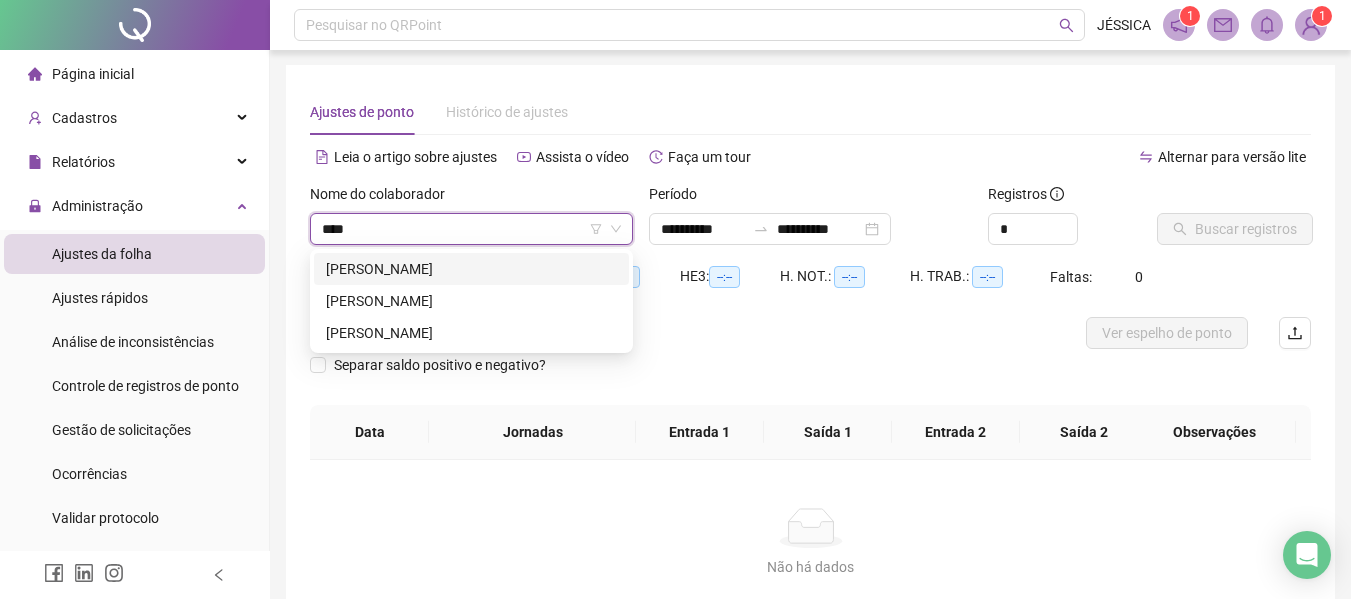 type on "*****" 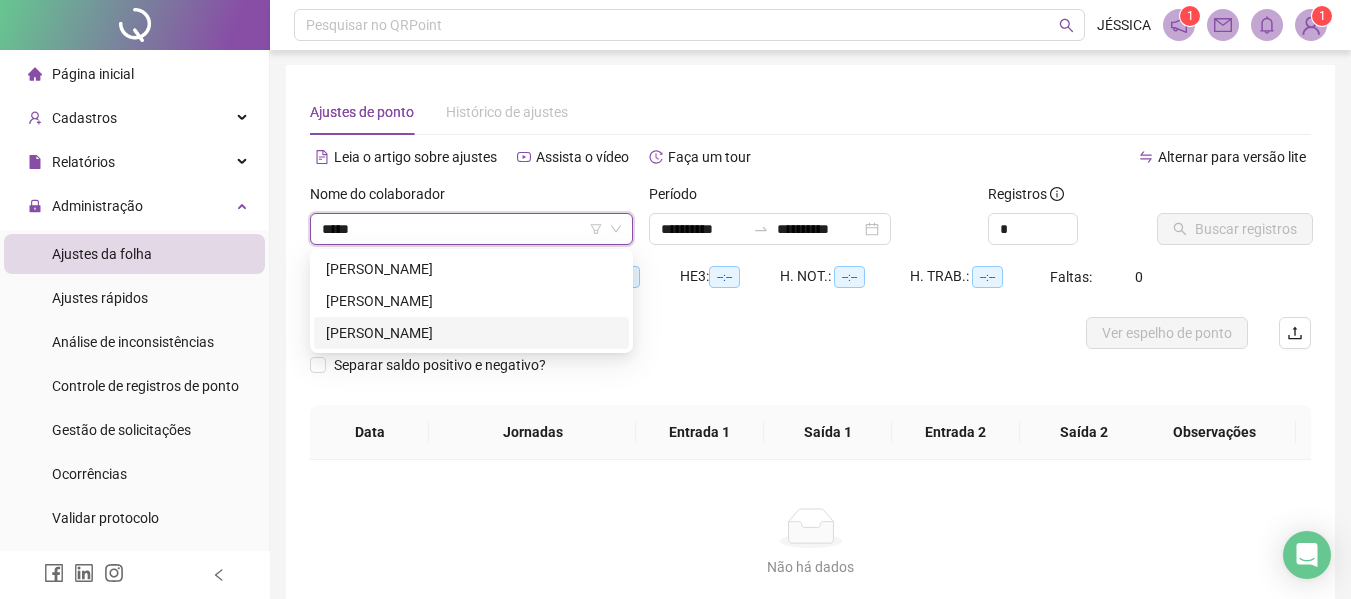 click on "[PERSON_NAME]" at bounding box center (471, 333) 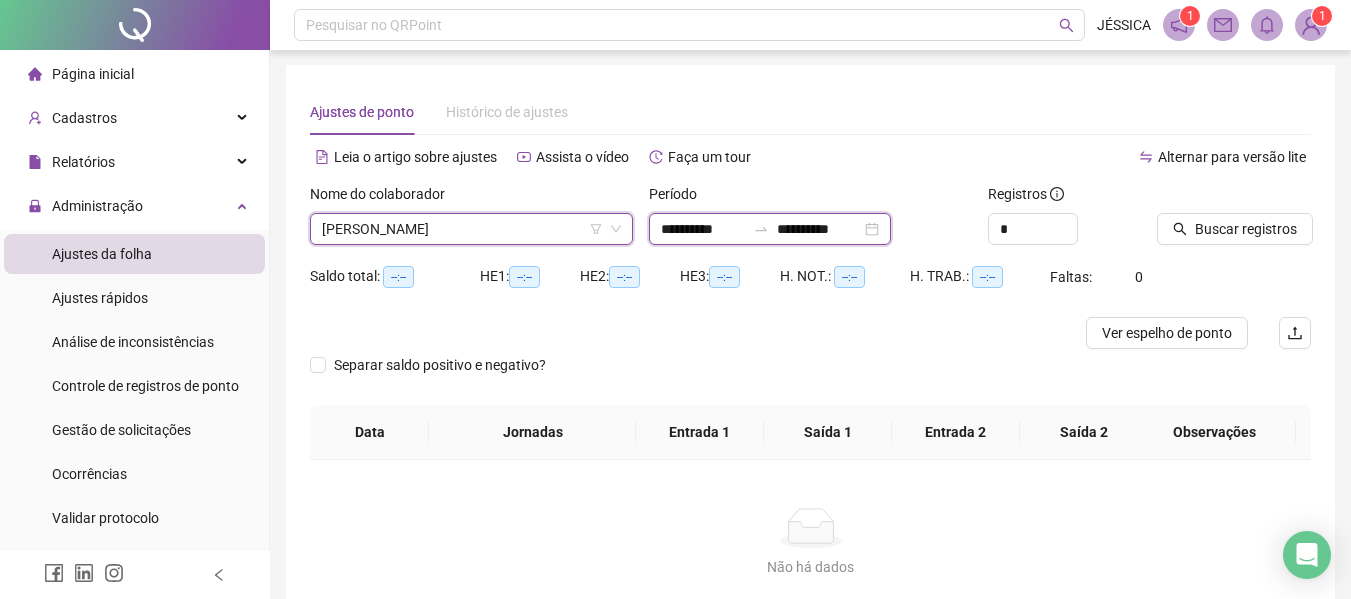 click on "**********" at bounding box center [703, 229] 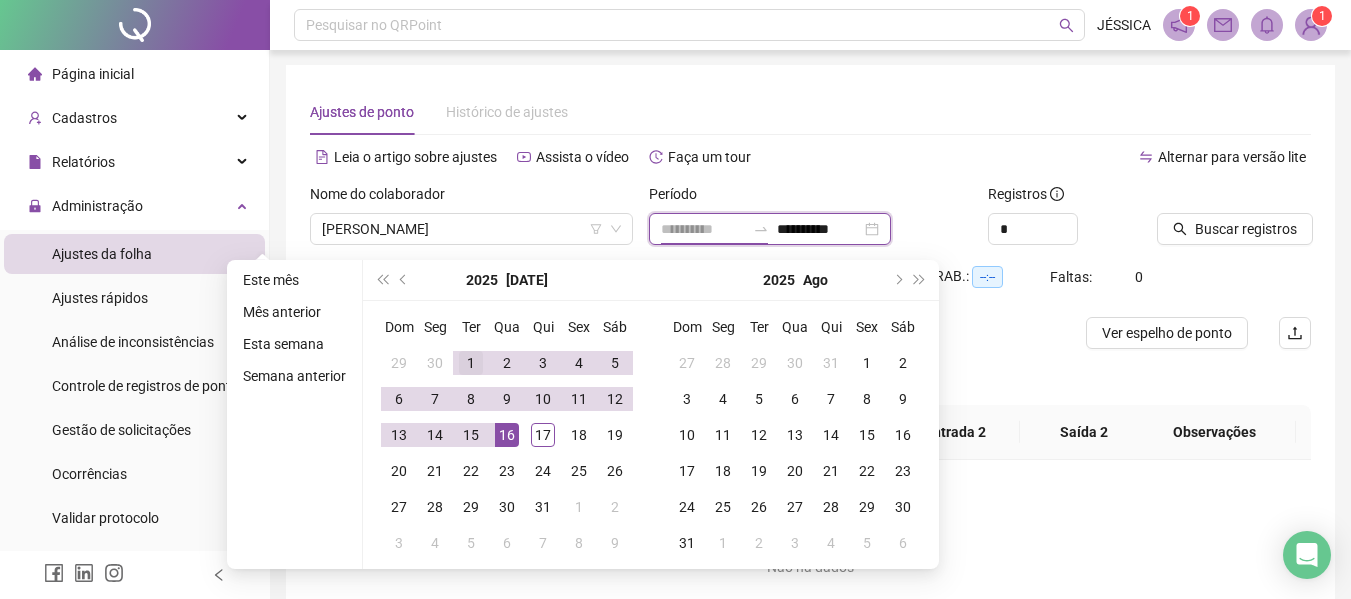 type on "**********" 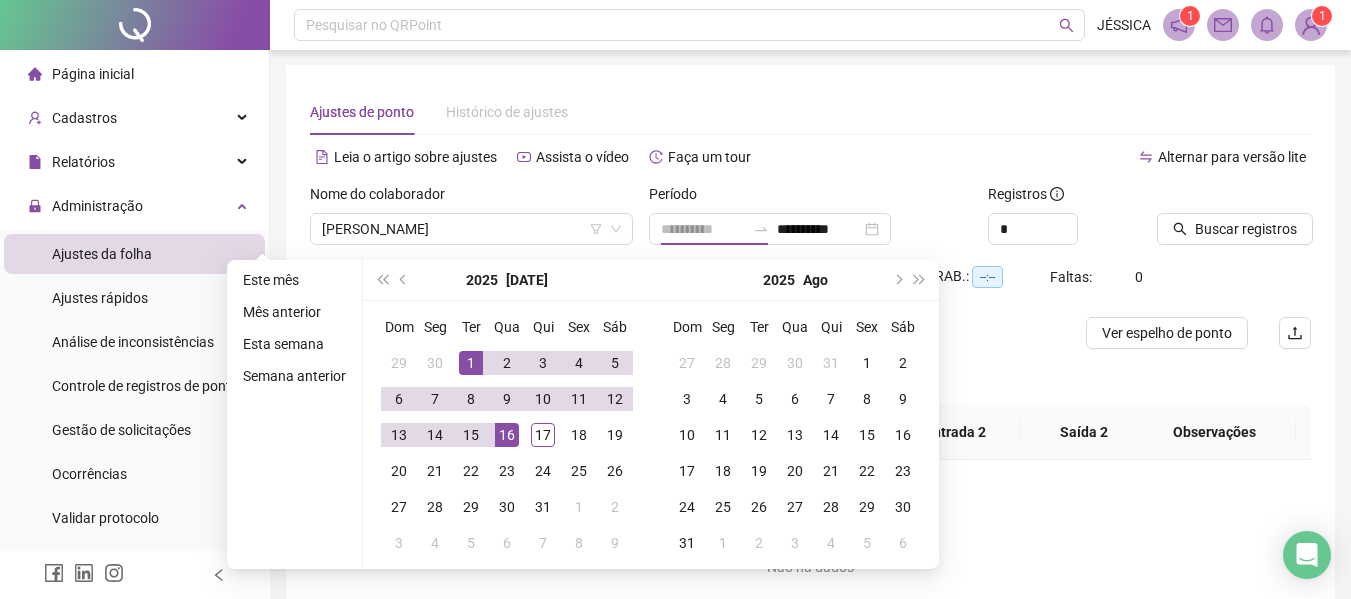 click on "1" at bounding box center [471, 363] 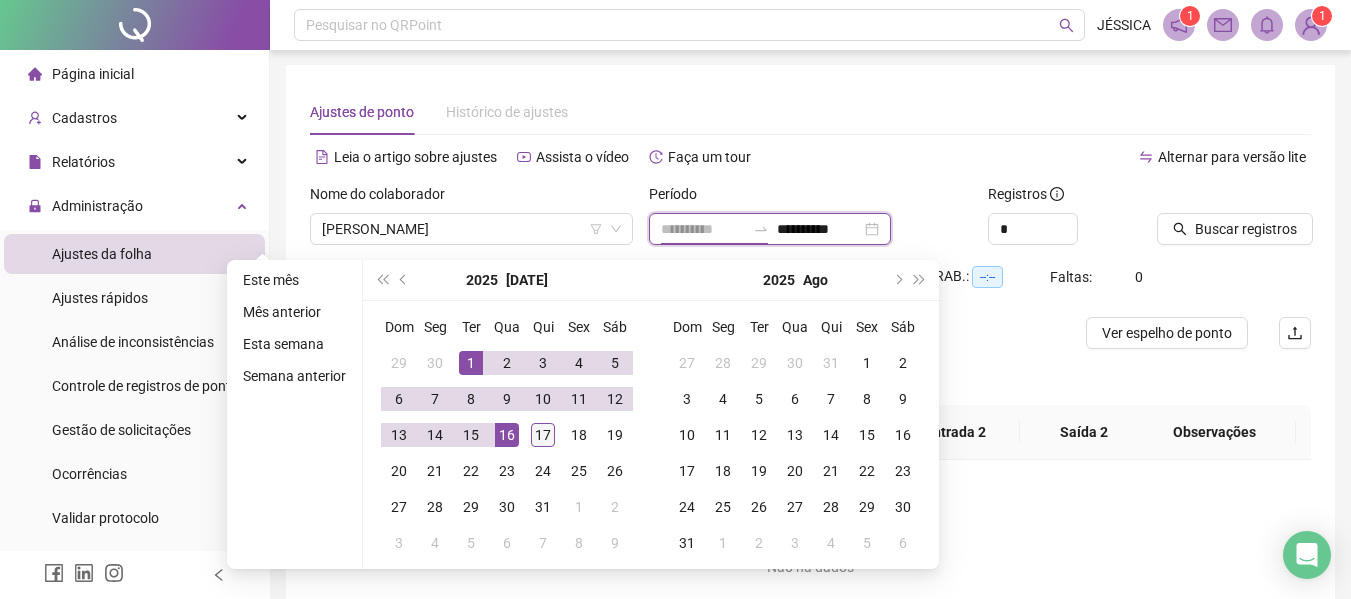 type on "**********" 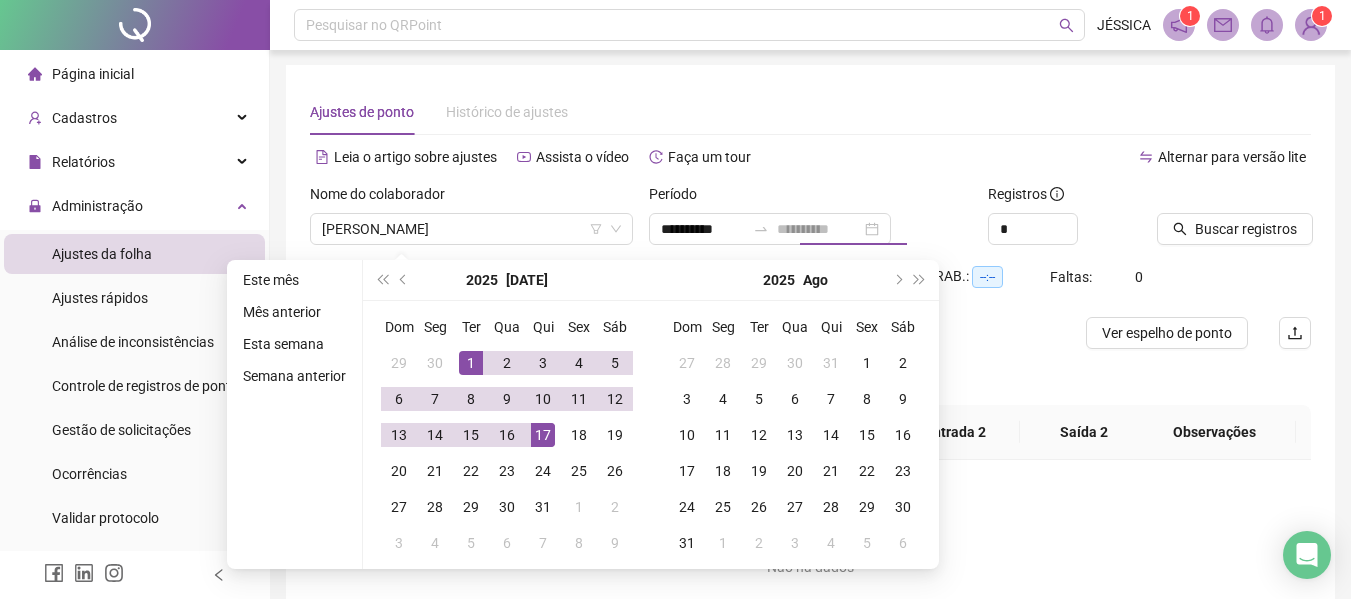 click on "17" at bounding box center [543, 435] 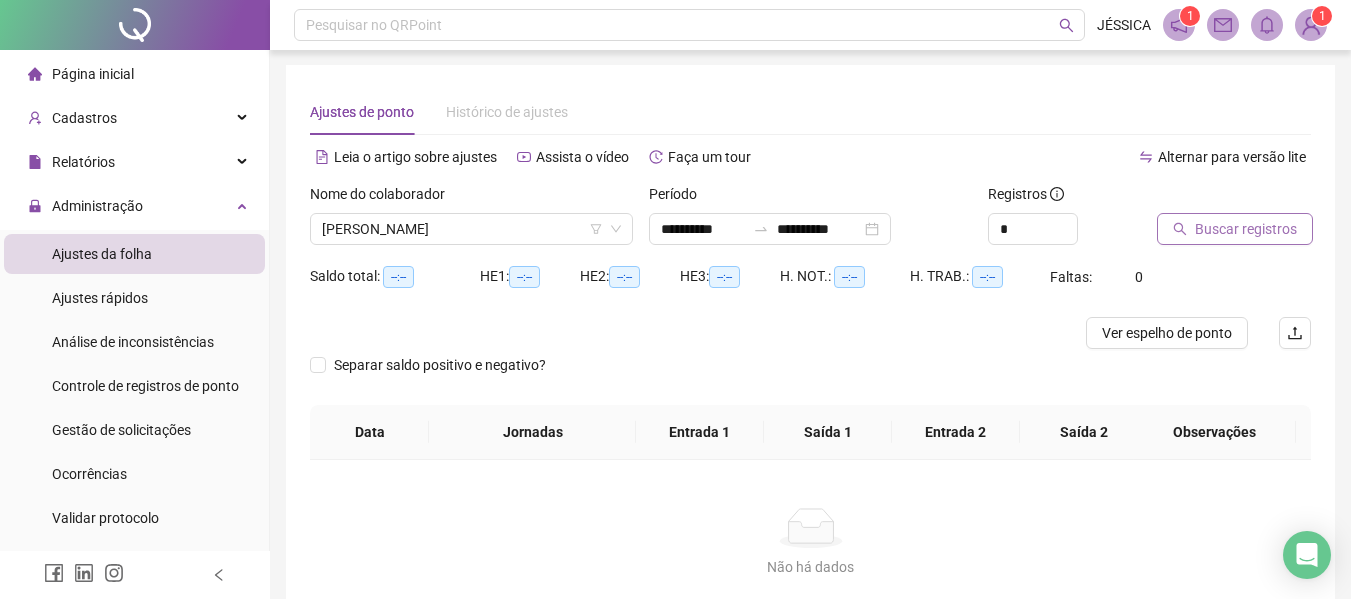 click on "Buscar registros" at bounding box center (1246, 229) 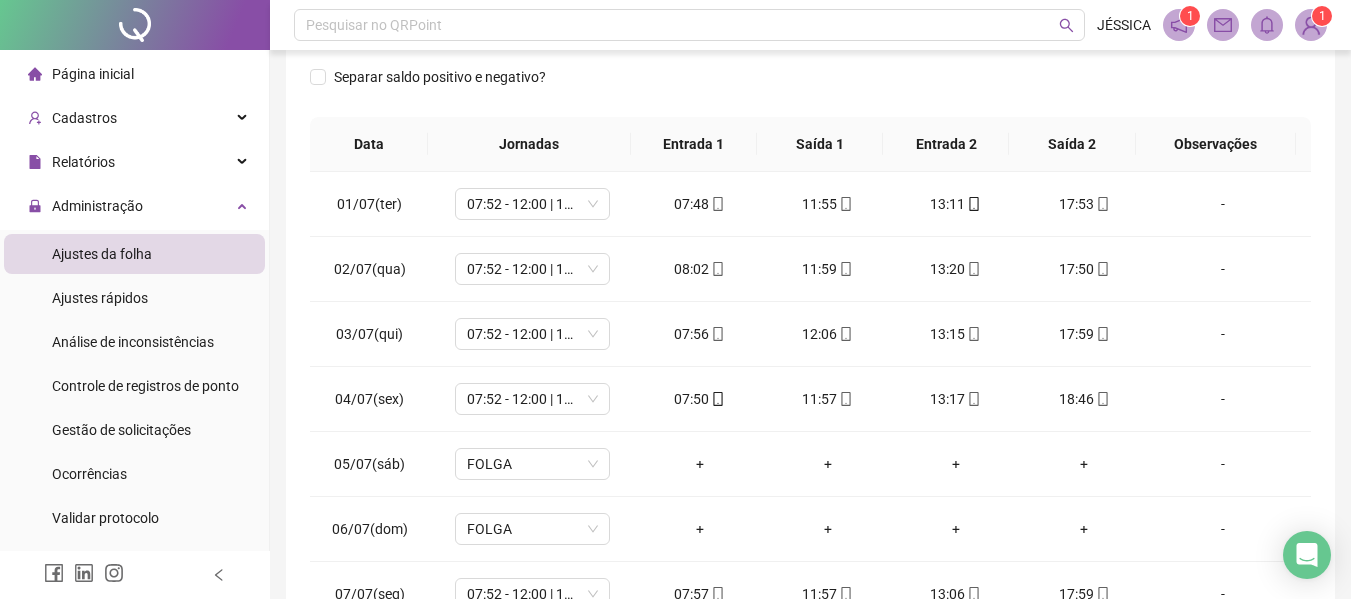 scroll, scrollTop: 423, scrollLeft: 0, axis: vertical 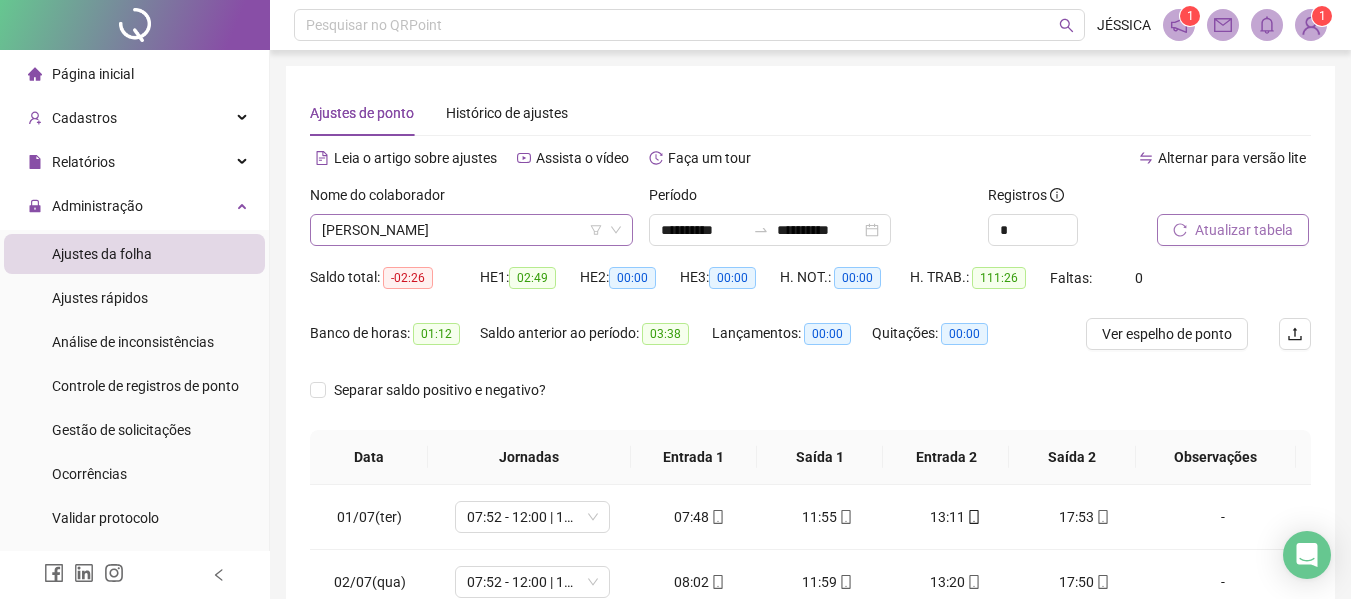 click on "[PERSON_NAME]" at bounding box center [471, 230] 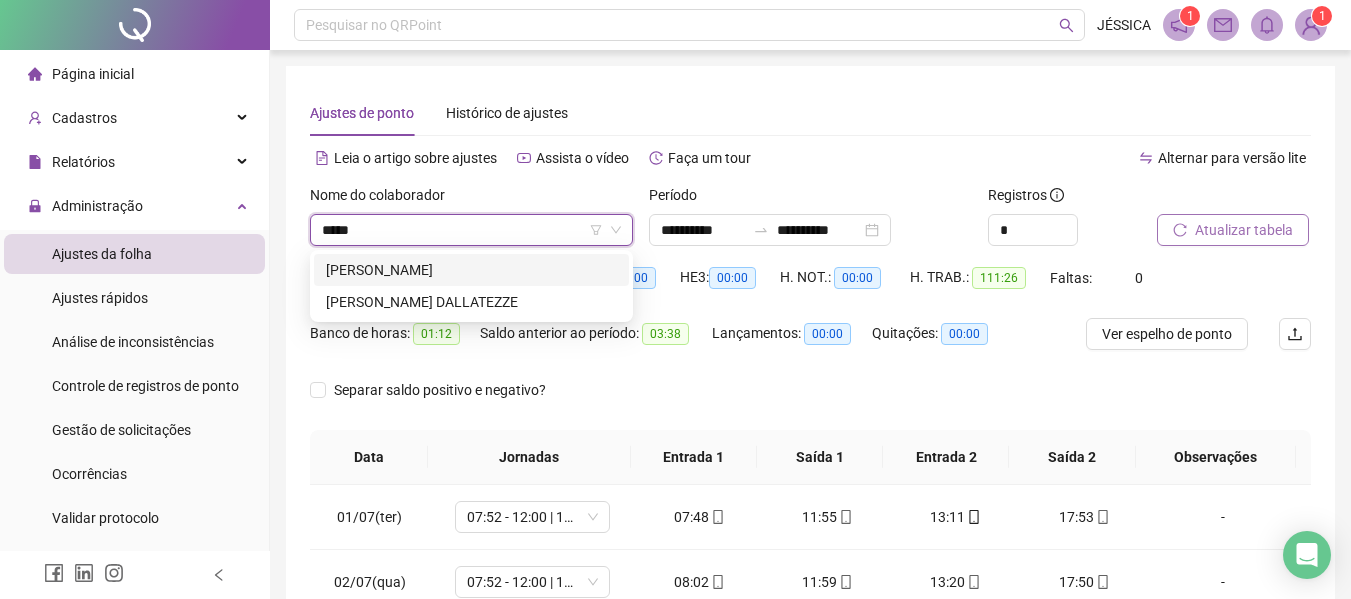 type on "******" 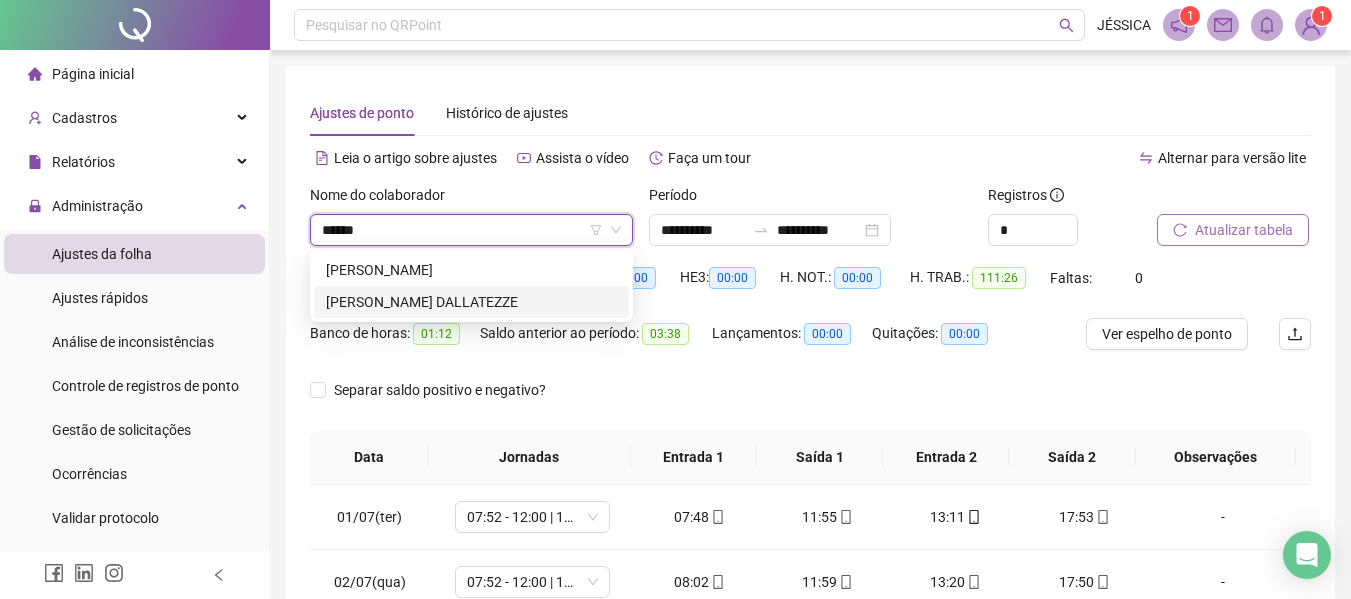 drag, startPoint x: 433, startPoint y: 308, endPoint x: 1365, endPoint y: 211, distance: 937.0342 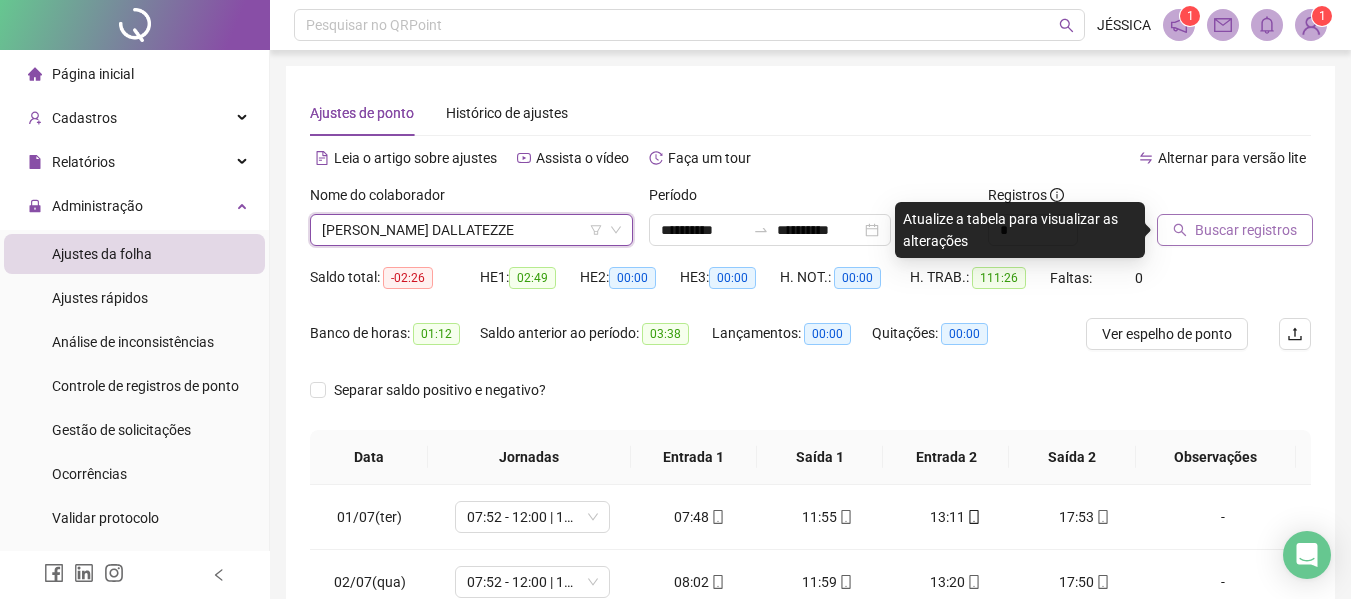 click on "Buscar registros" at bounding box center [1246, 230] 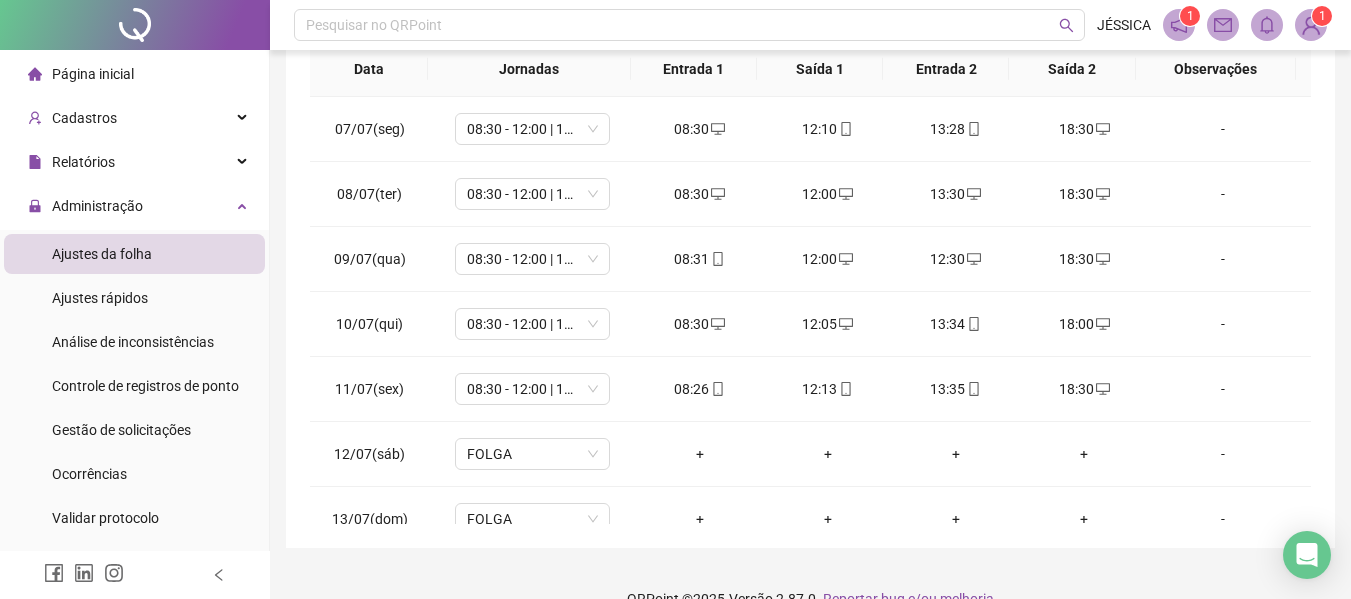 scroll, scrollTop: 423, scrollLeft: 0, axis: vertical 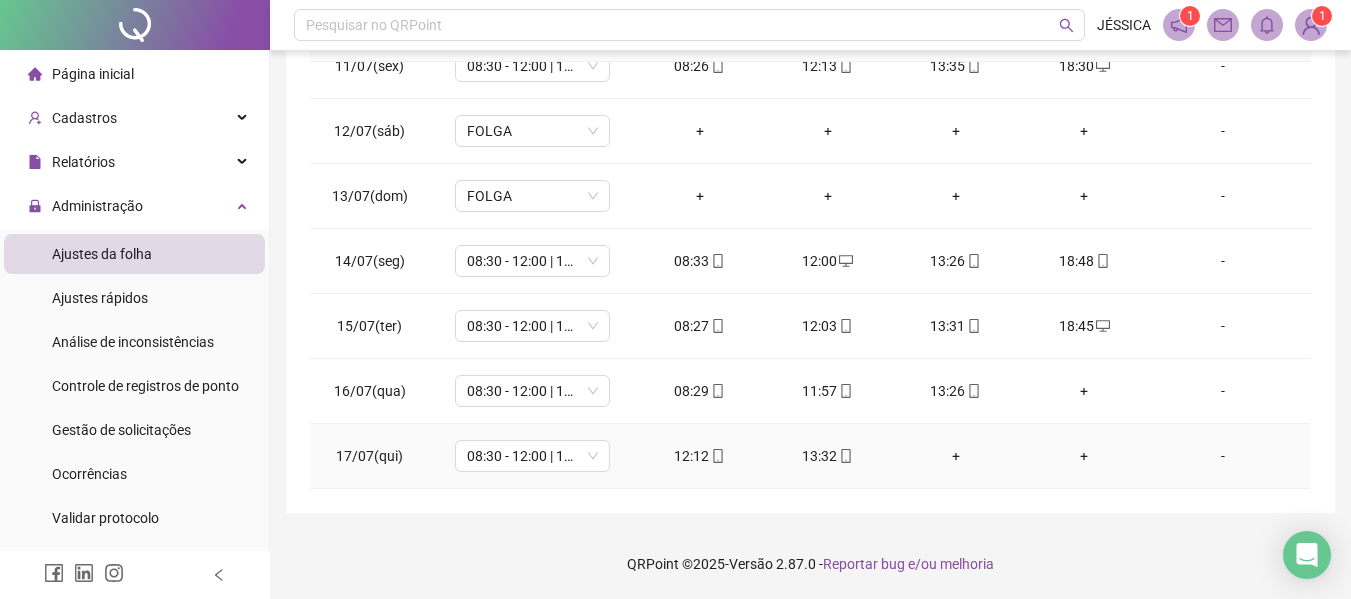 click on "+" at bounding box center (956, 456) 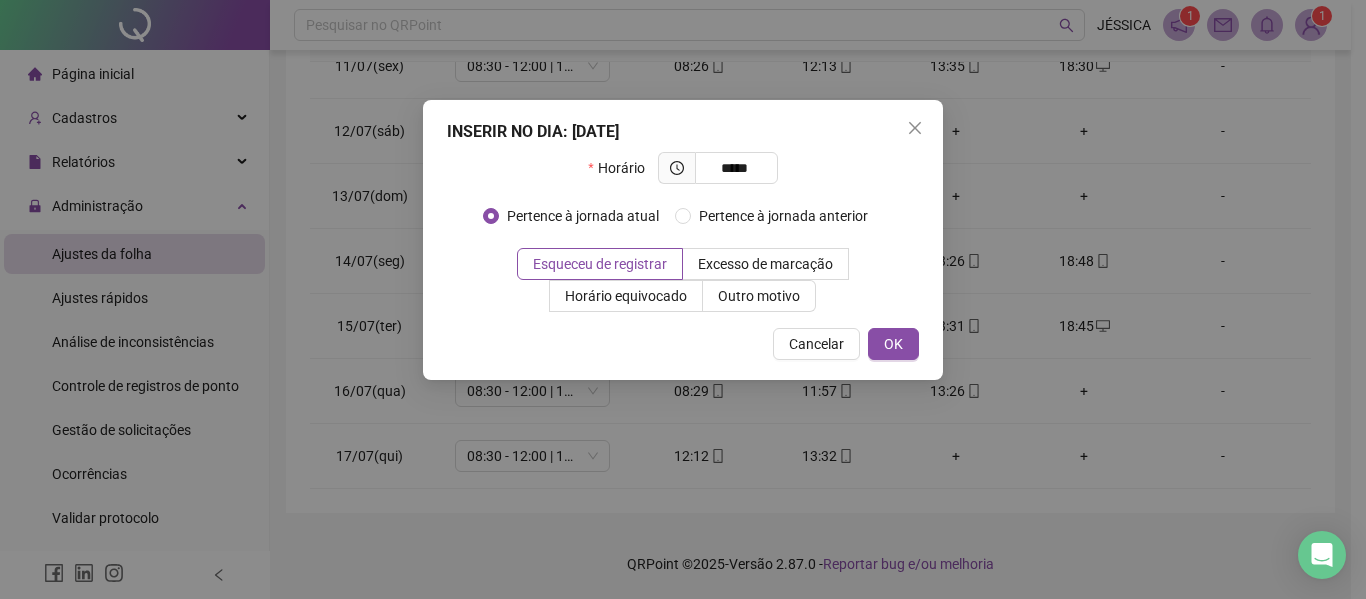 type on "*****" 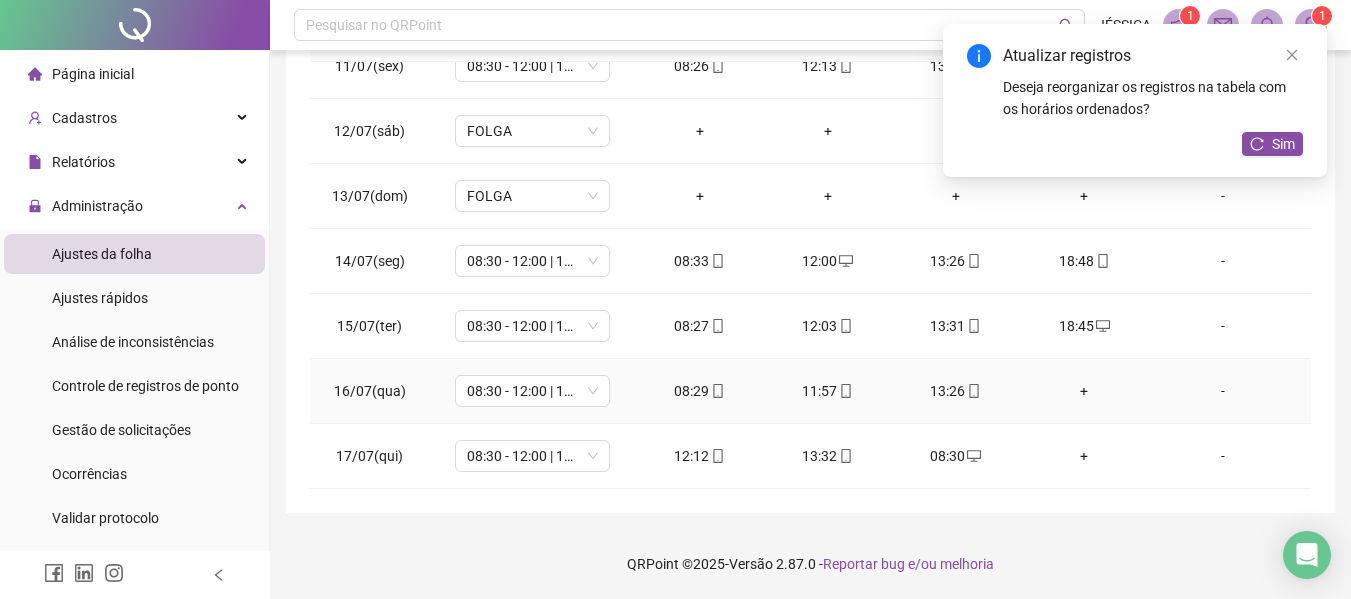 click on "+" at bounding box center [1084, 391] 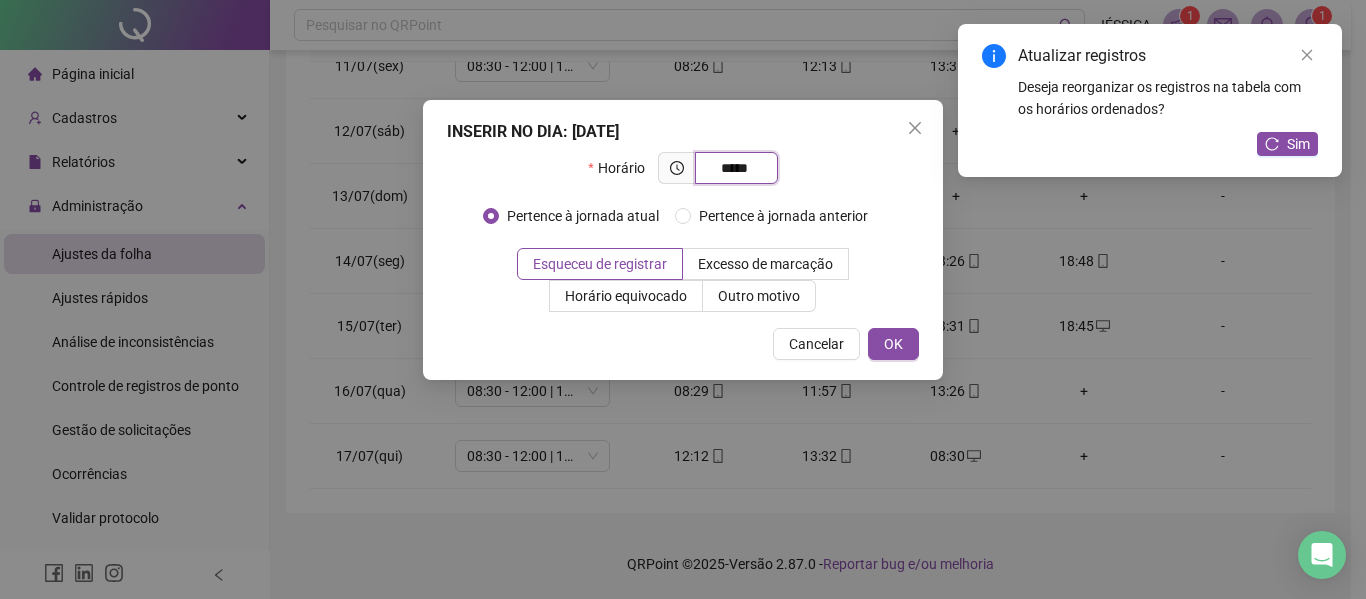 type on "*****" 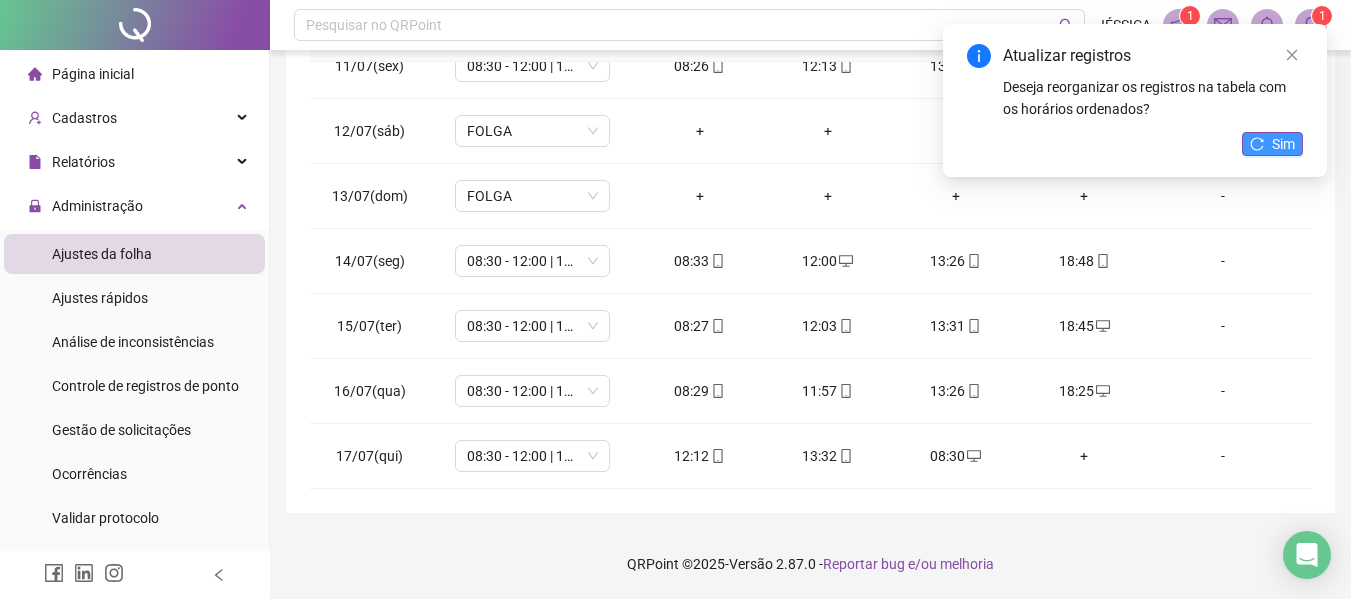 click 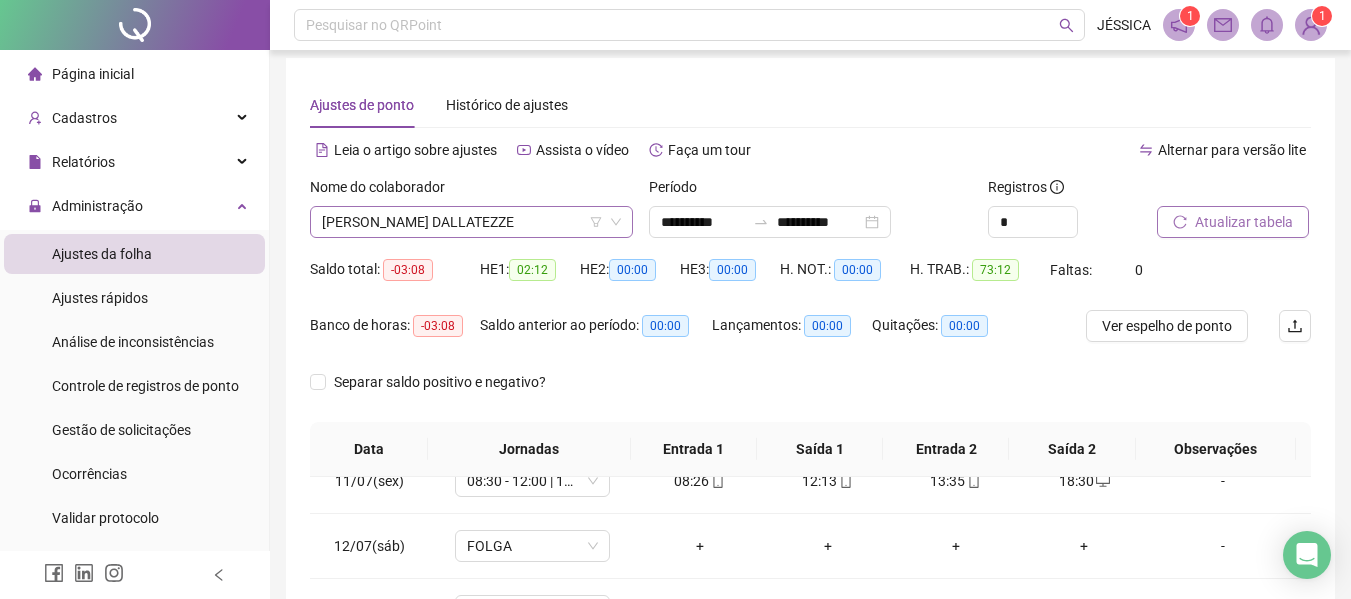 scroll, scrollTop: 0, scrollLeft: 0, axis: both 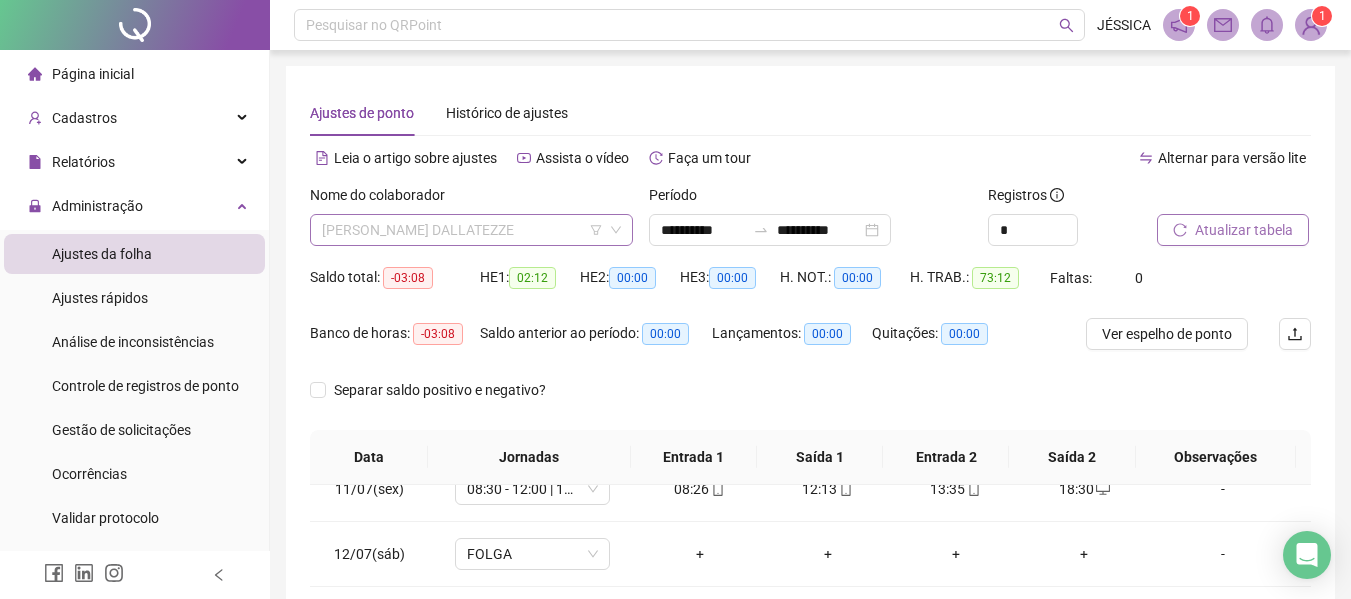 click on "[PERSON_NAME] DALLATEZZE" at bounding box center [471, 230] 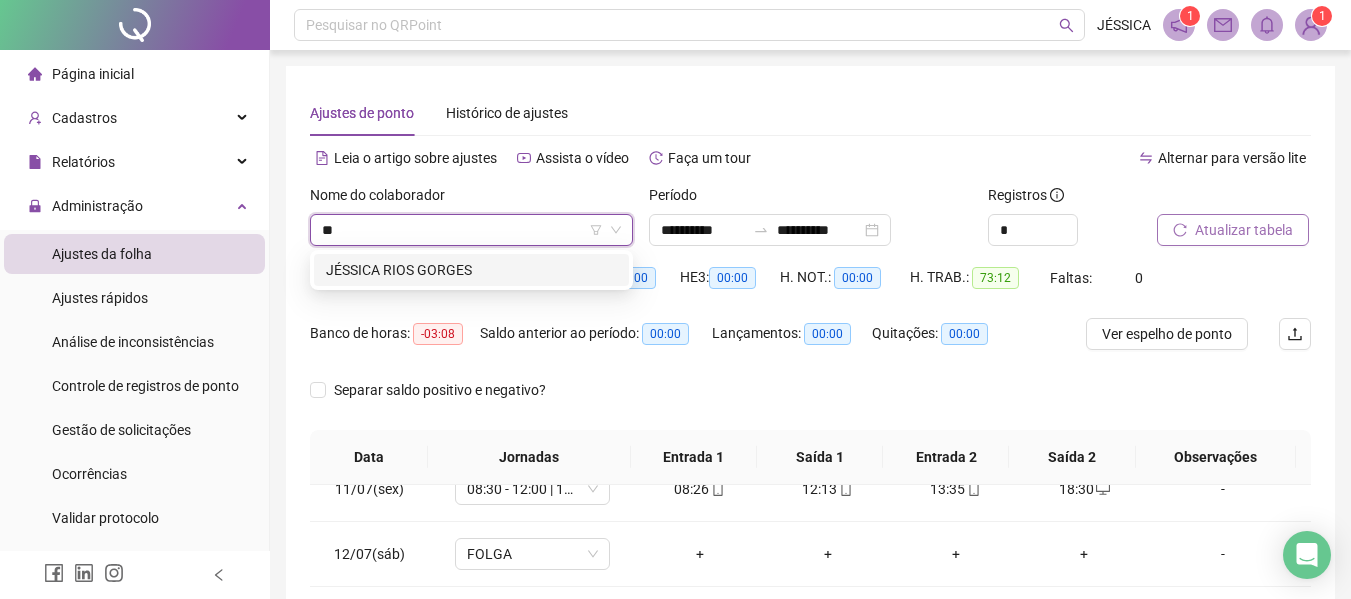scroll, scrollTop: 0, scrollLeft: 0, axis: both 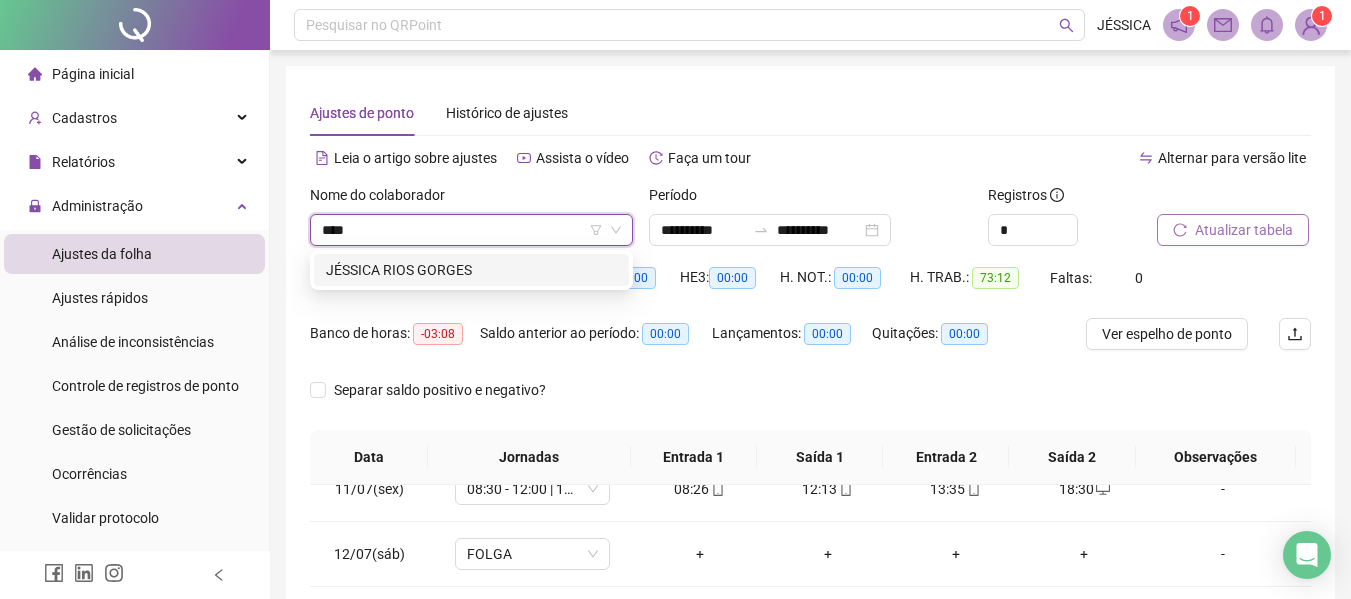 type on "*****" 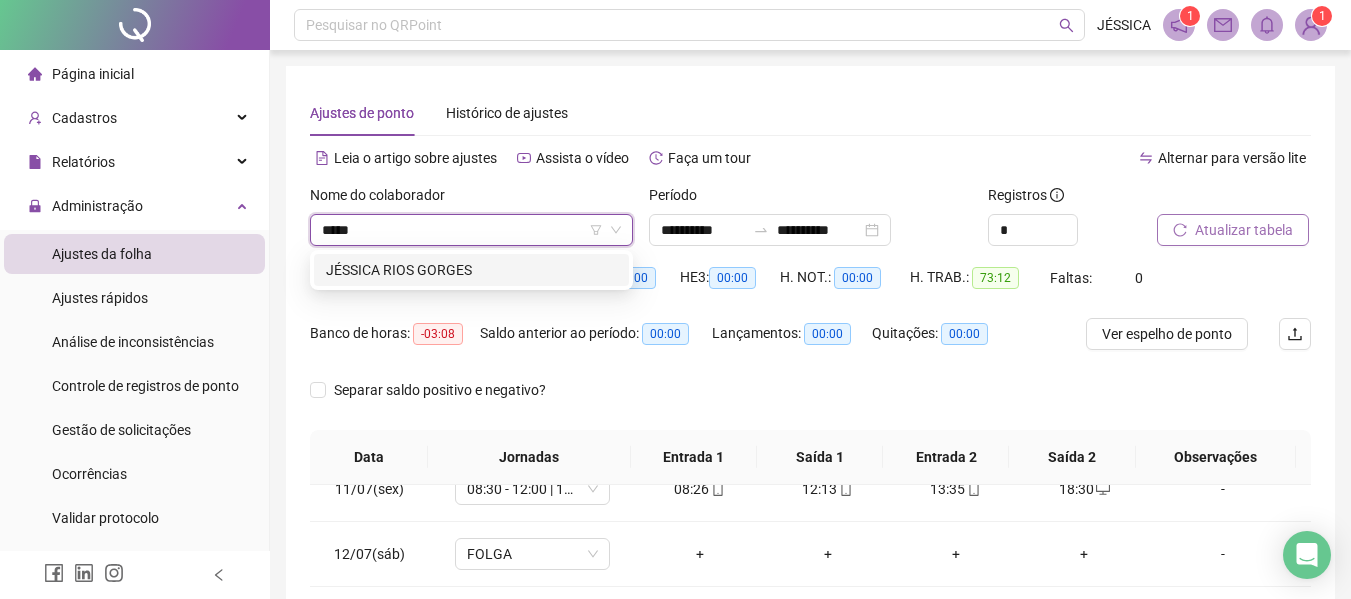 click on "JÉSSICA RIOS GORGES" at bounding box center (471, 270) 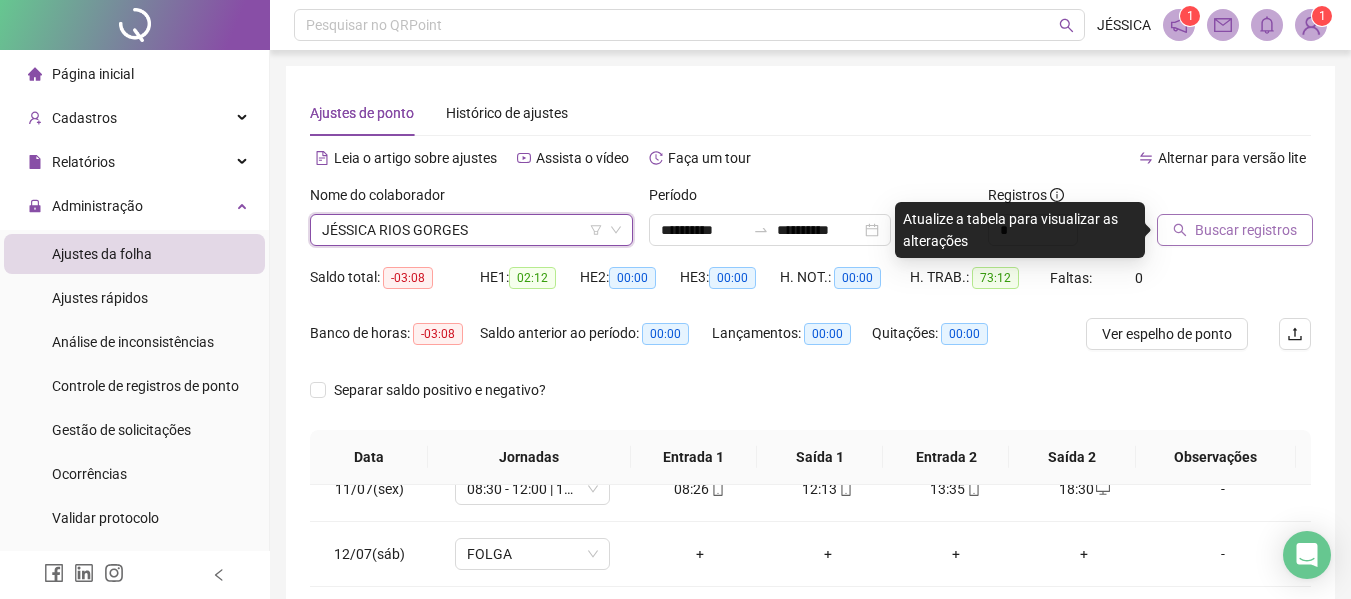 click on "Buscar registros" at bounding box center (1246, 230) 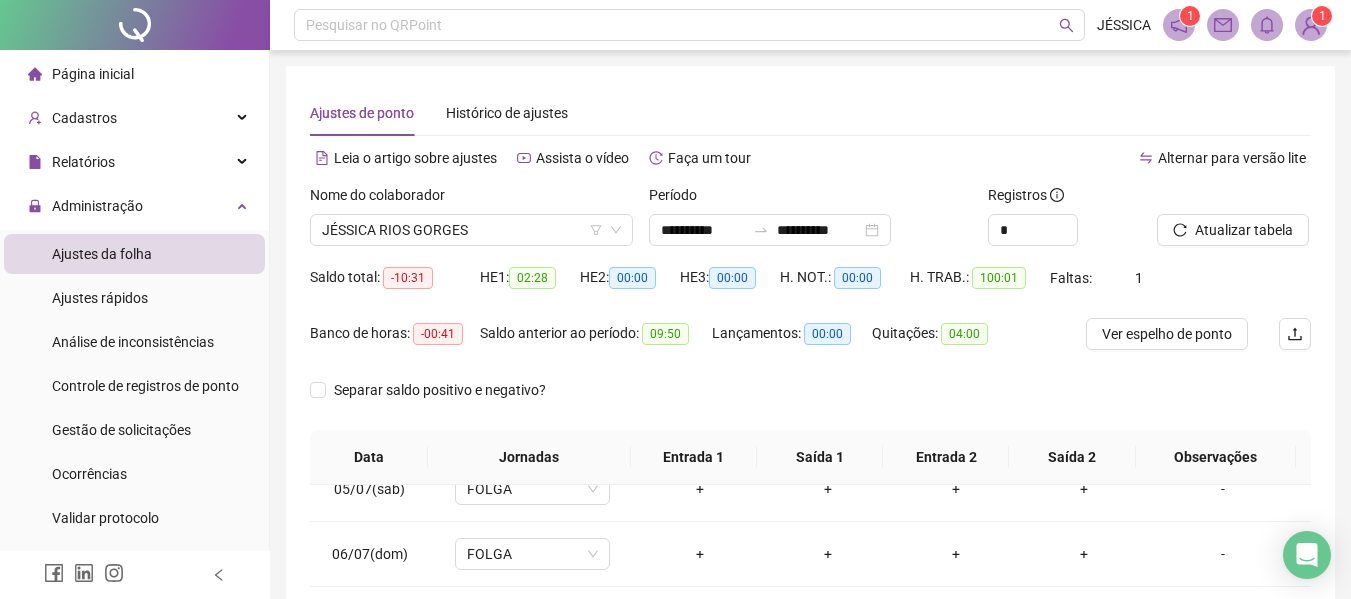 scroll, scrollTop: 423, scrollLeft: 0, axis: vertical 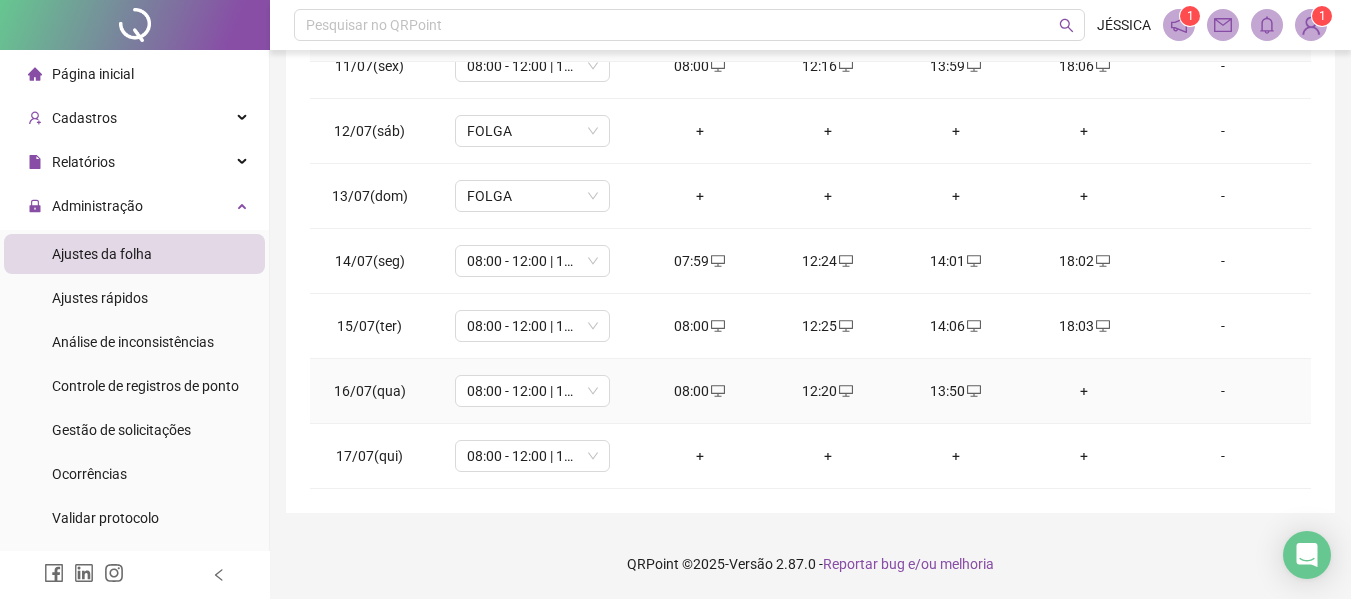 click on "+" at bounding box center (1084, 391) 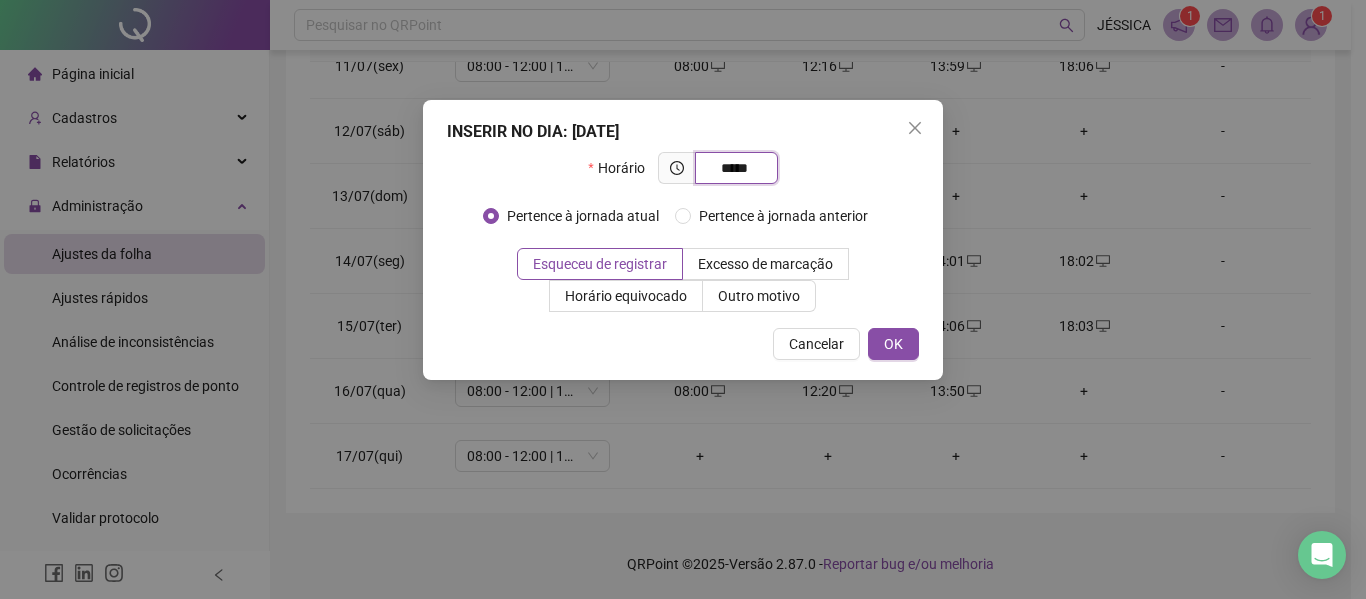 type on "*****" 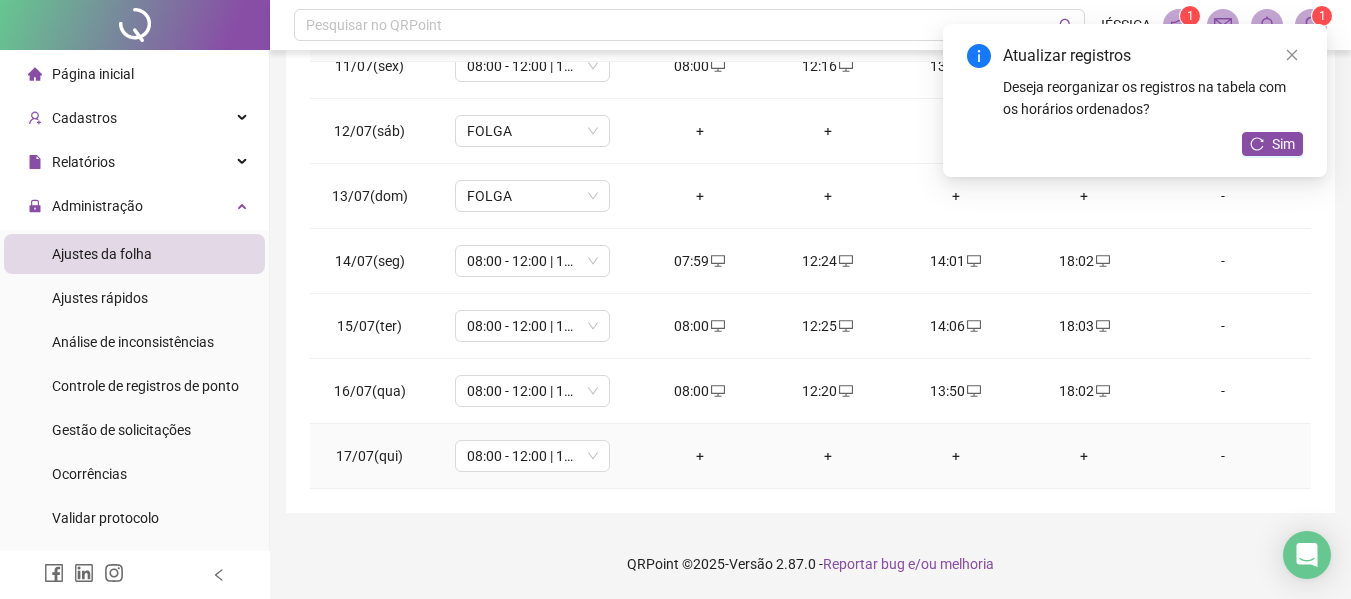 click on "+" at bounding box center (700, 456) 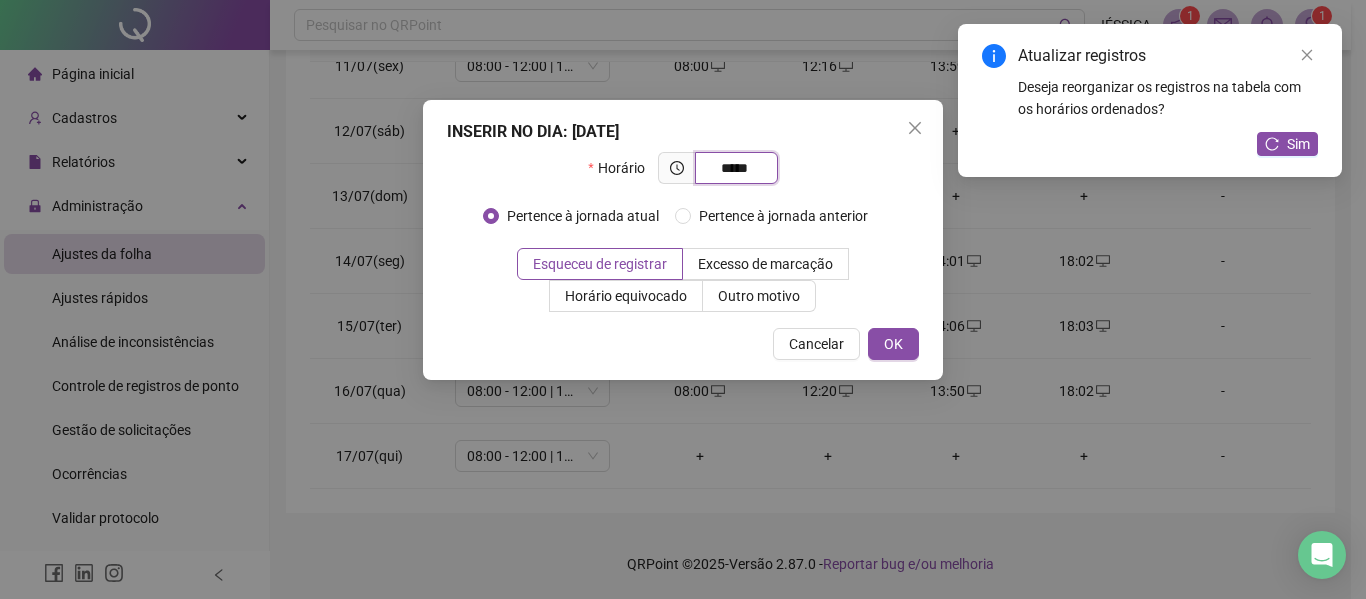type on "*****" 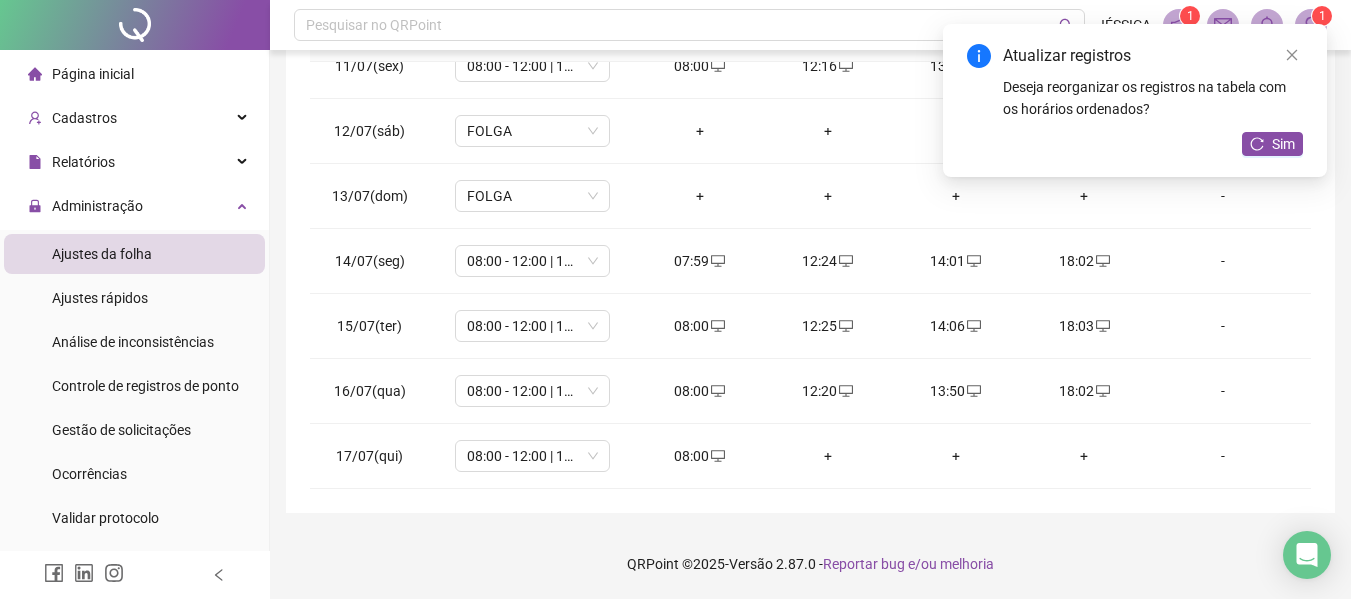 click on "+" at bounding box center [828, 456] 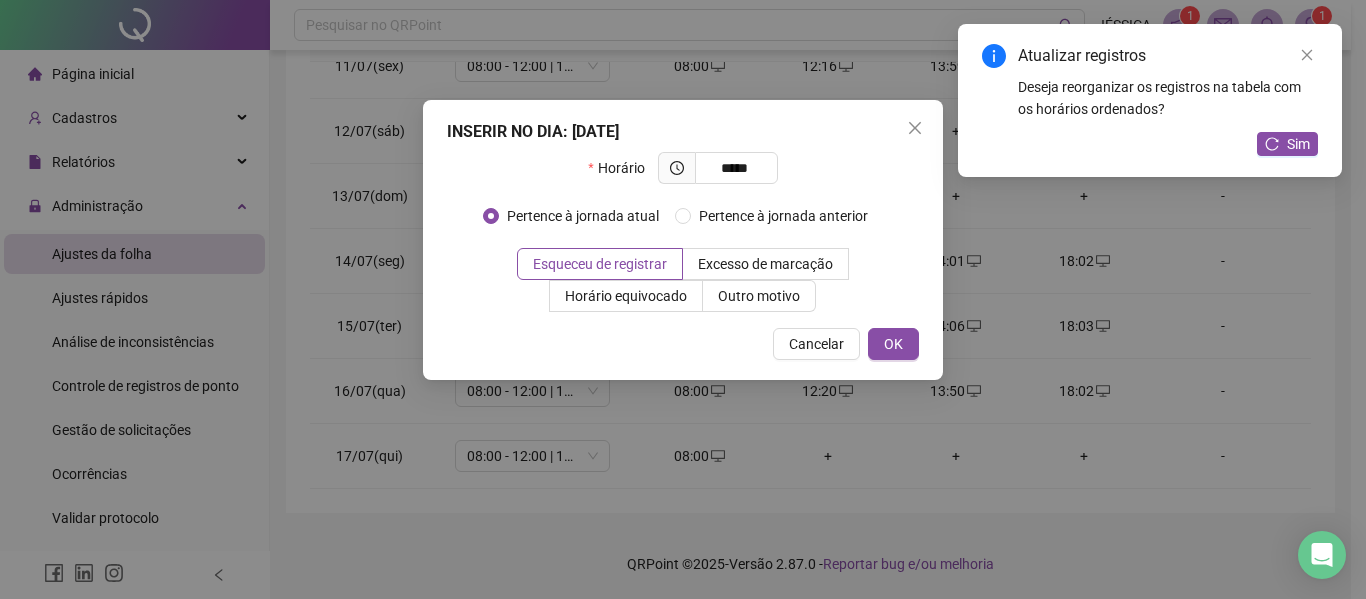 type on "*****" 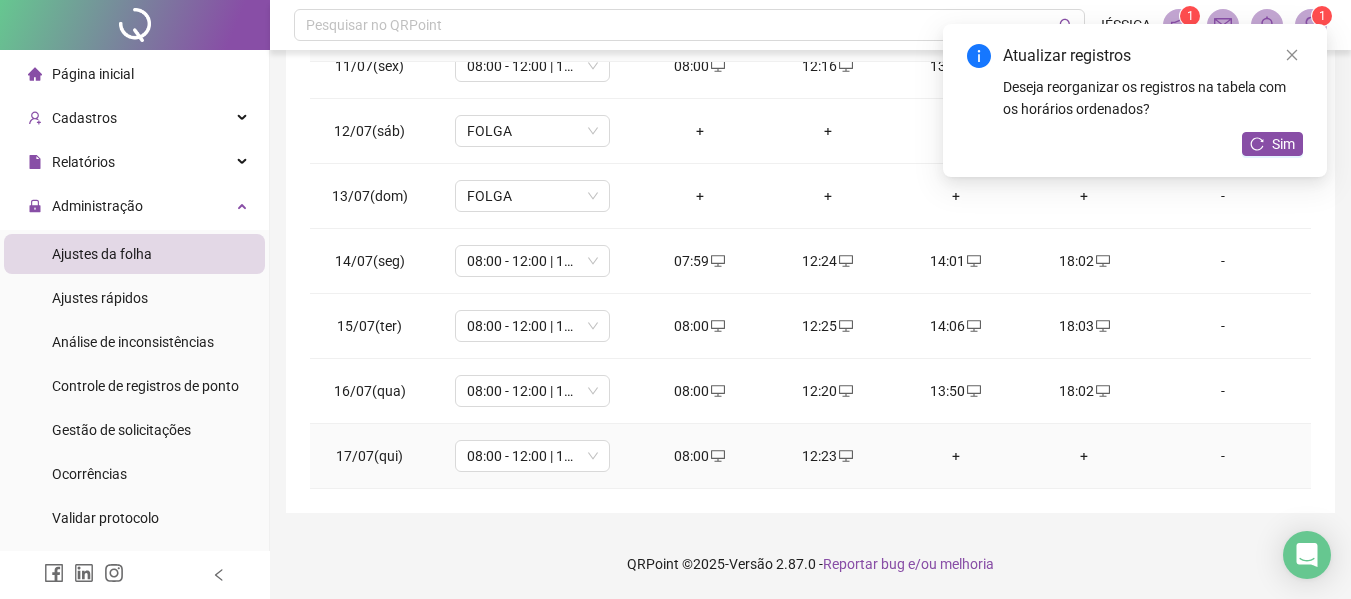 click on "+" at bounding box center (956, 456) 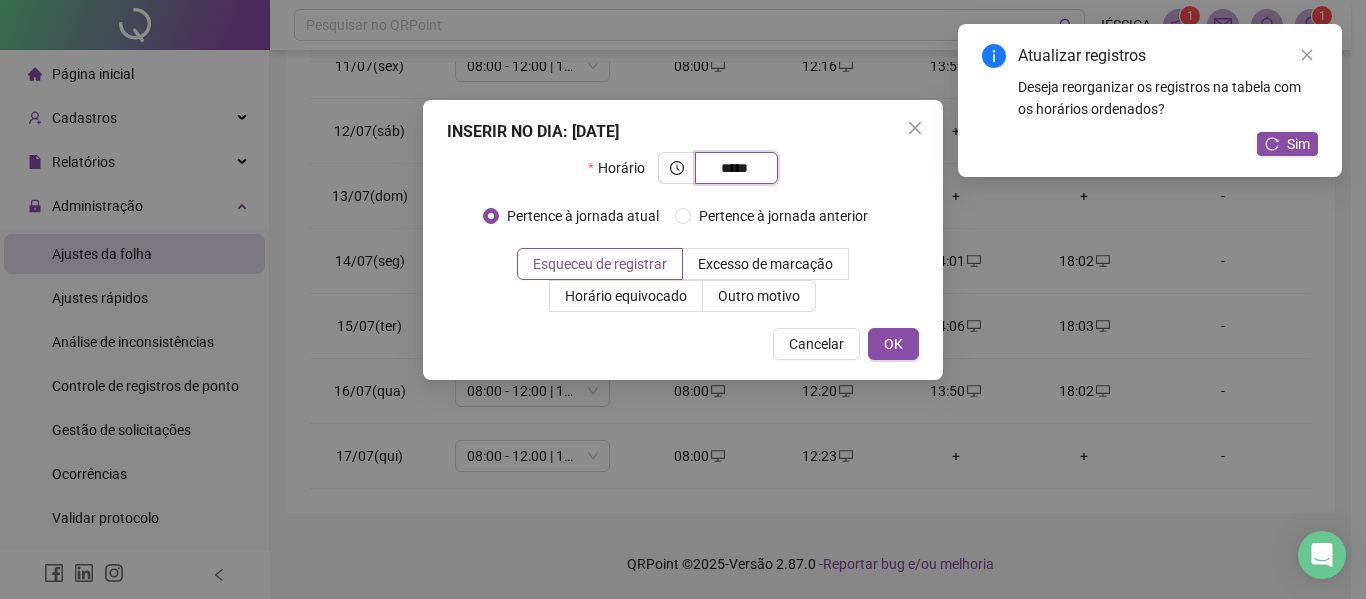 type on "*****" 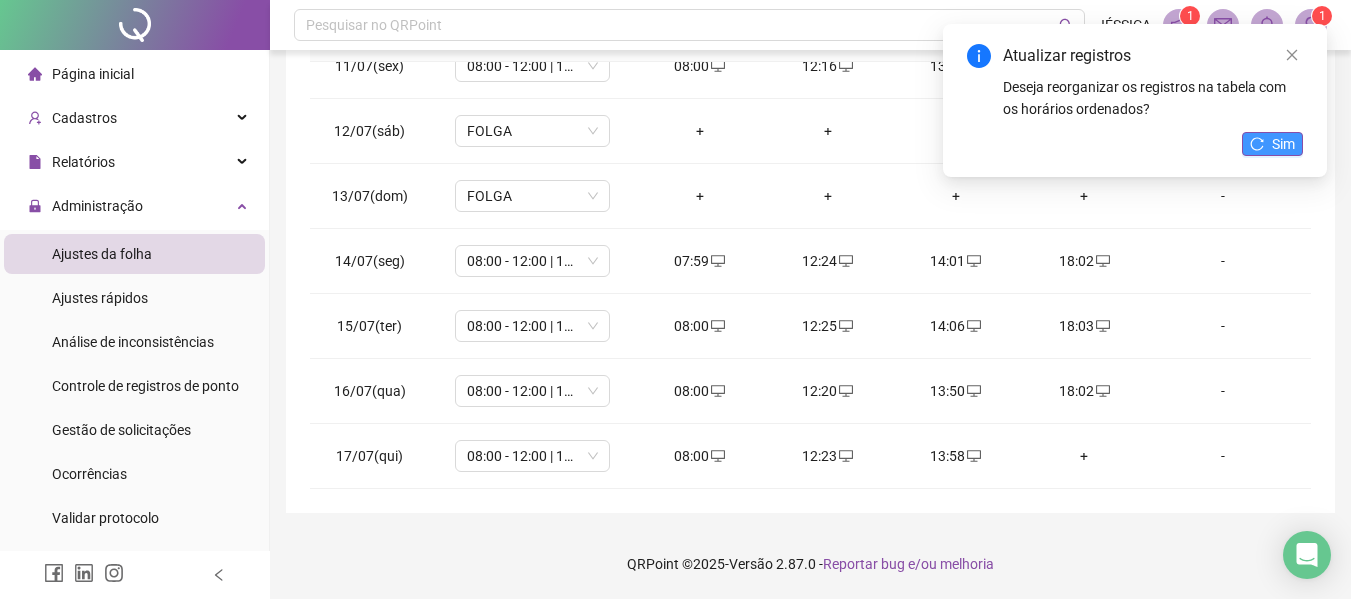 click on "Sim" at bounding box center (1283, 144) 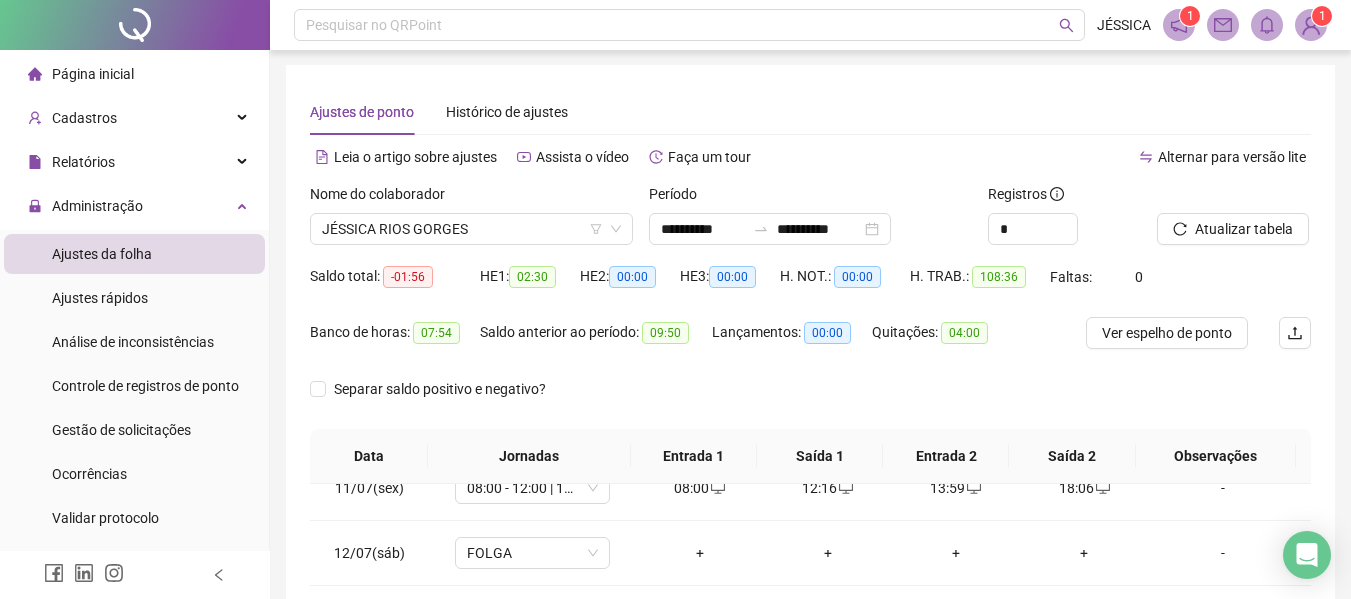 scroll, scrollTop: 0, scrollLeft: 0, axis: both 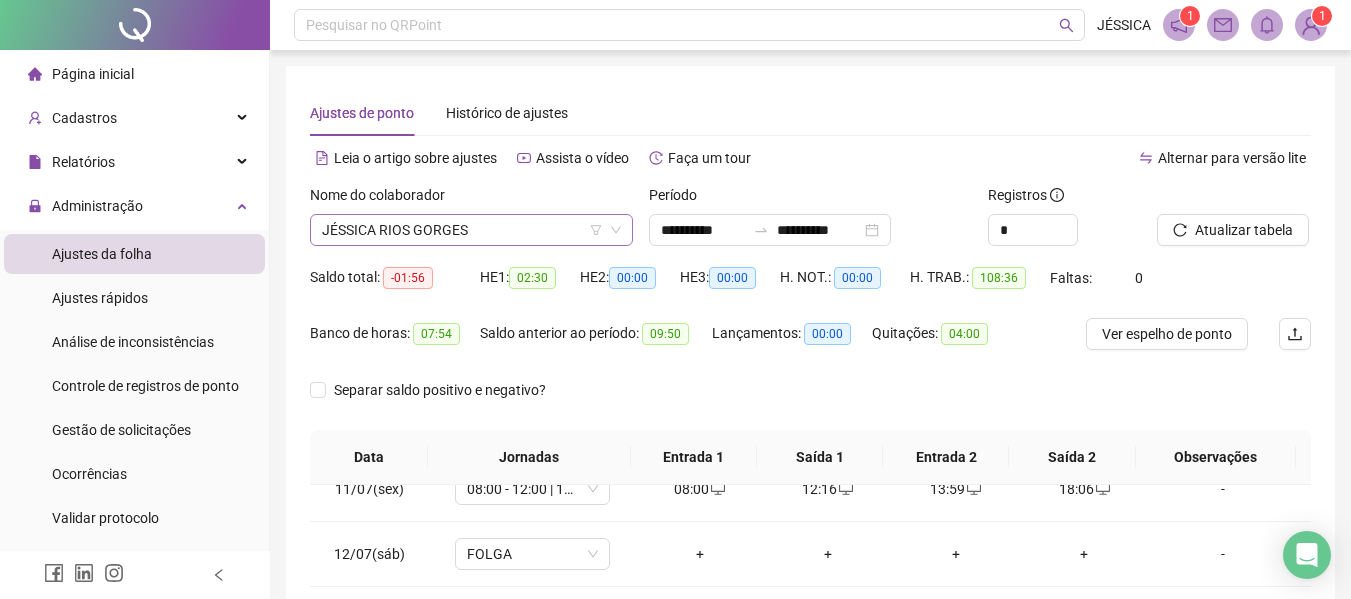 click on "JÉSSICA RIOS GORGES" at bounding box center [471, 230] 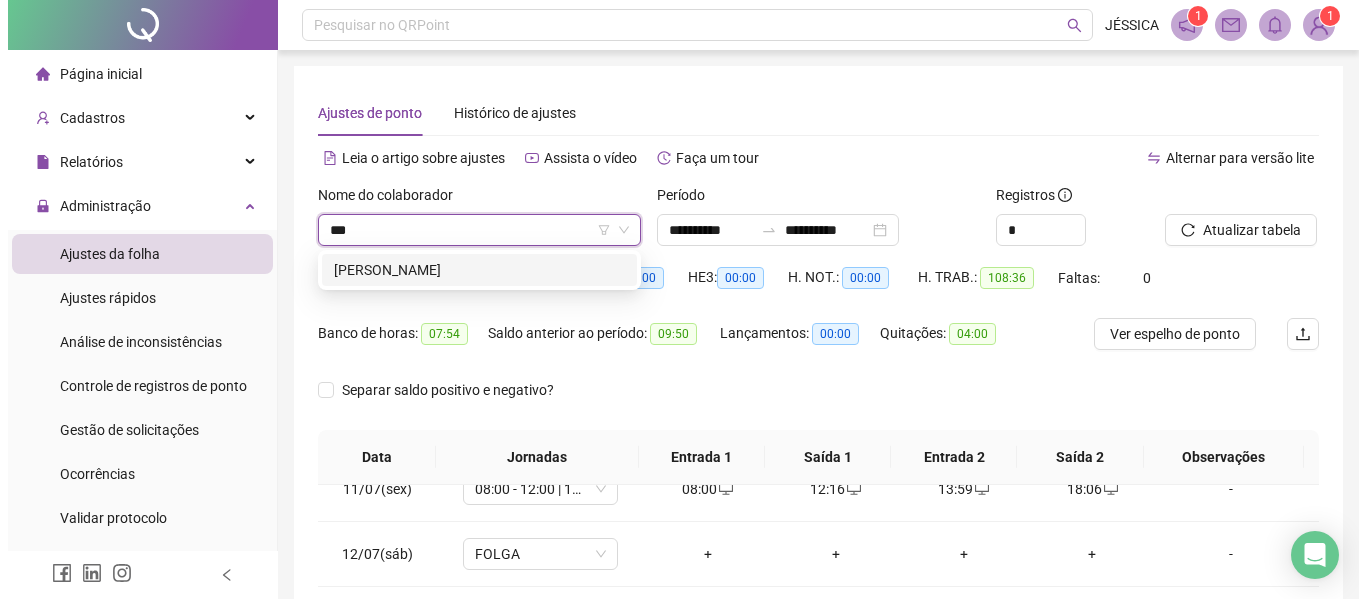 scroll, scrollTop: 0, scrollLeft: 0, axis: both 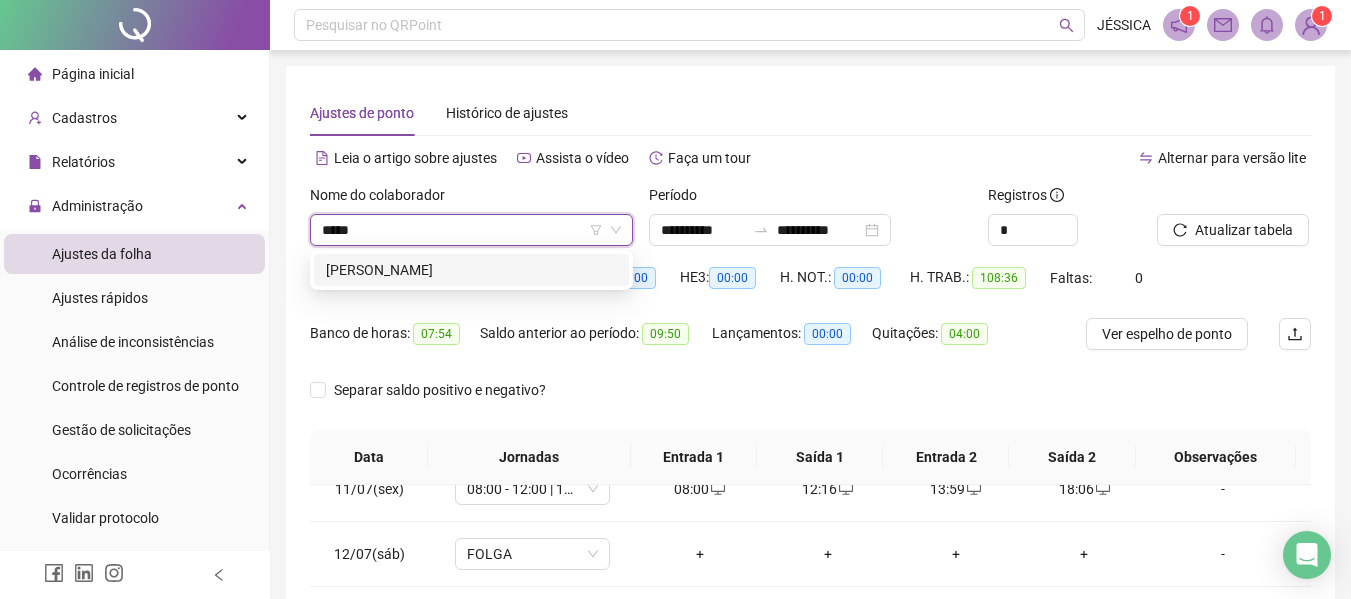 type on "******" 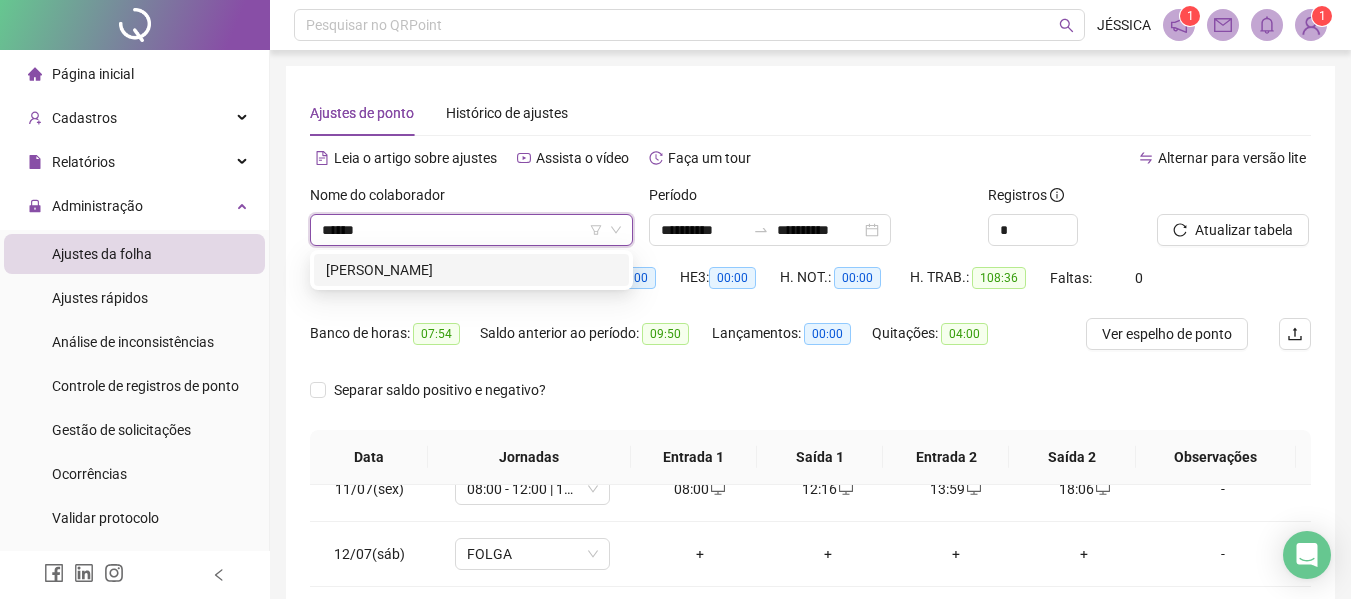 click on "[PERSON_NAME]" at bounding box center [471, 270] 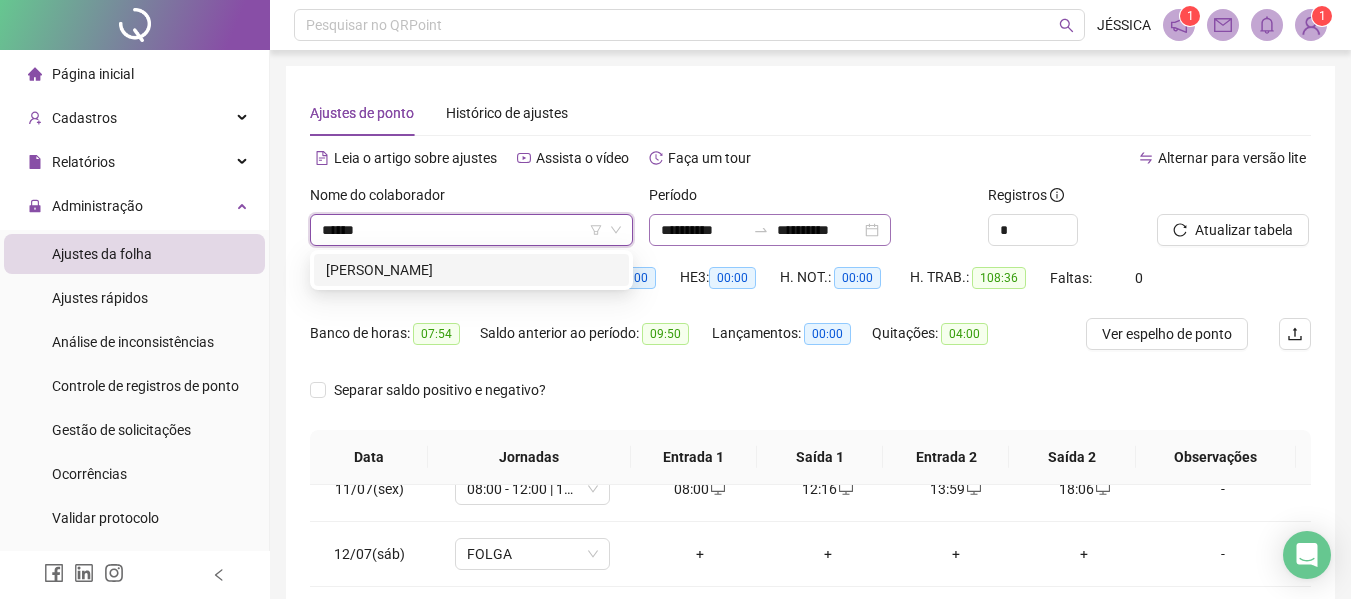type 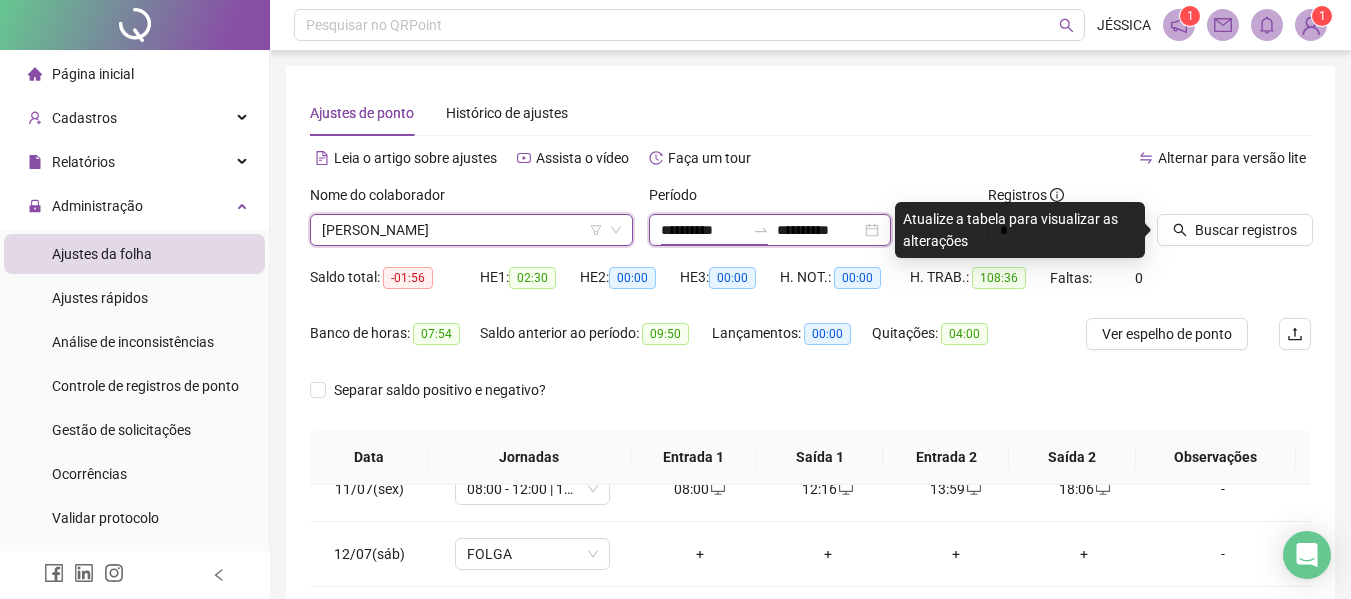 click on "**********" at bounding box center [703, 230] 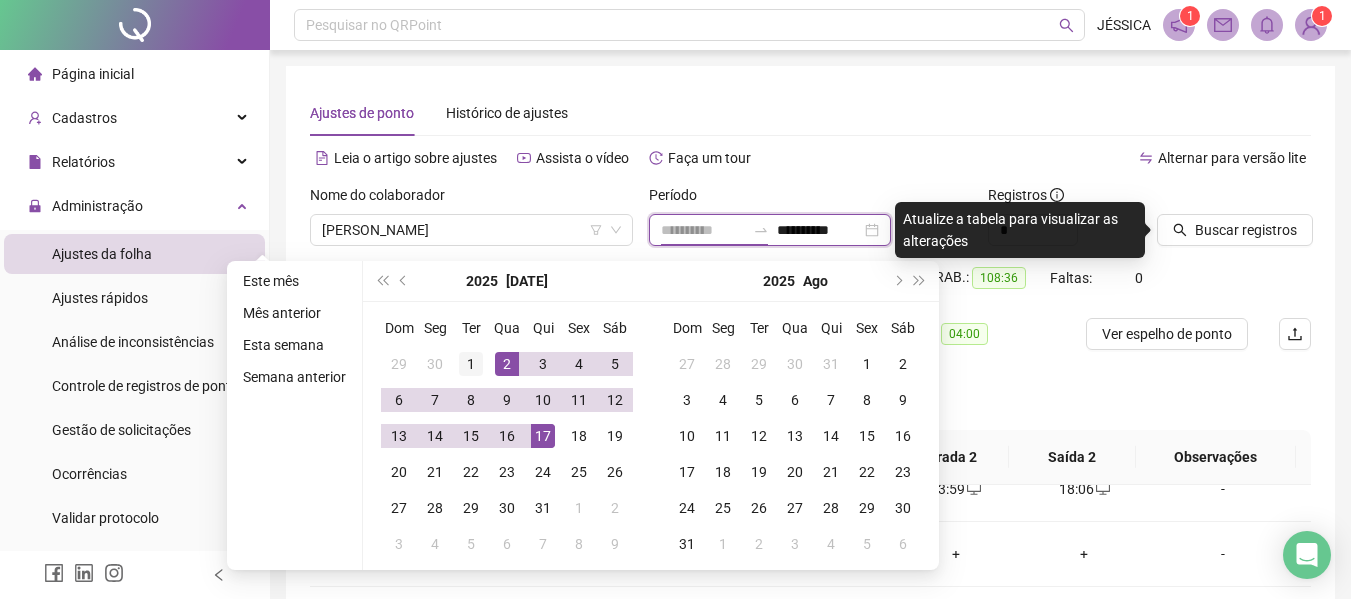 type on "**********" 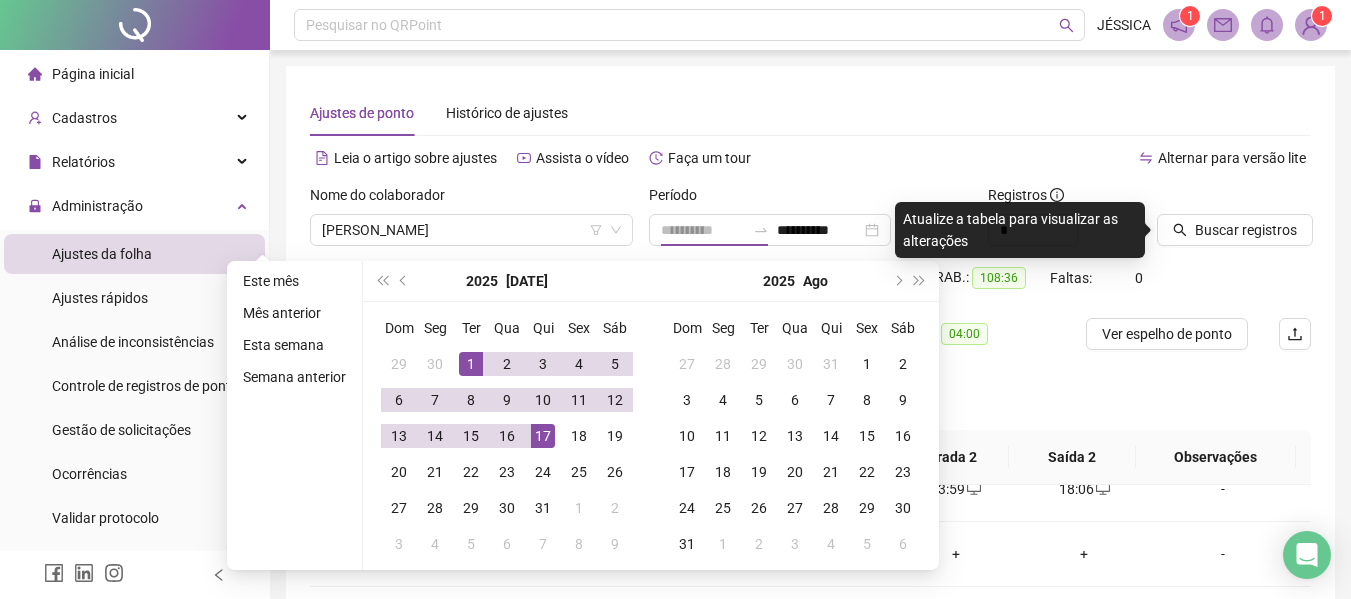 click on "1" at bounding box center [471, 364] 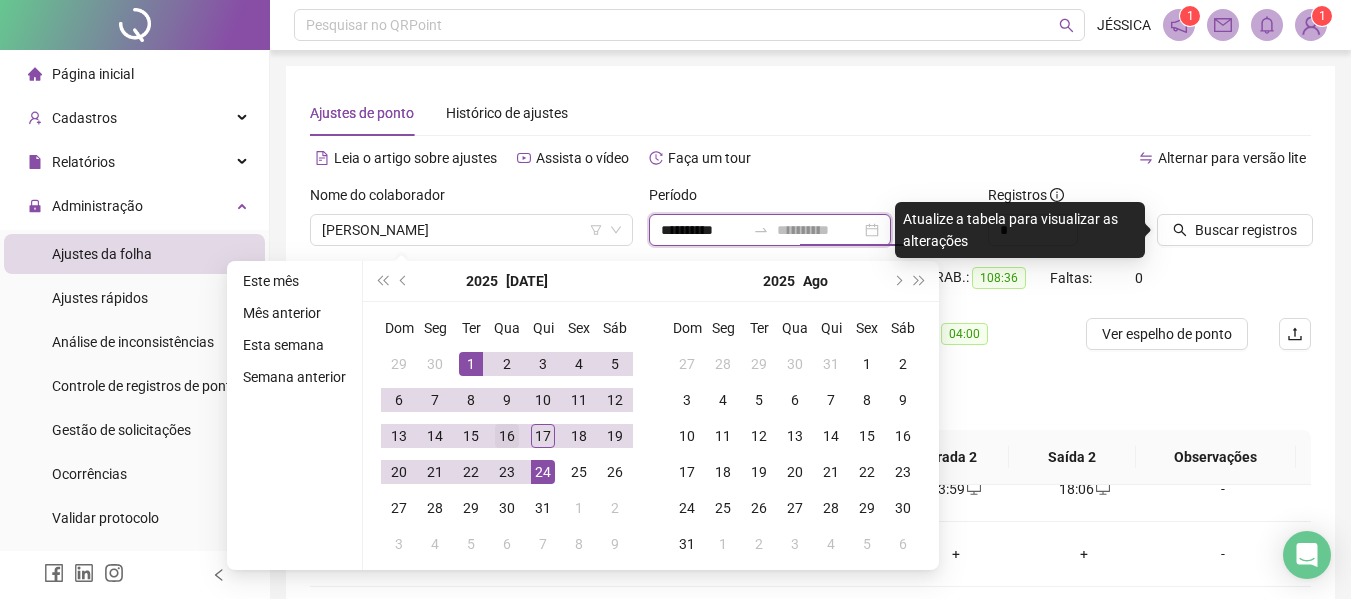 type on "**********" 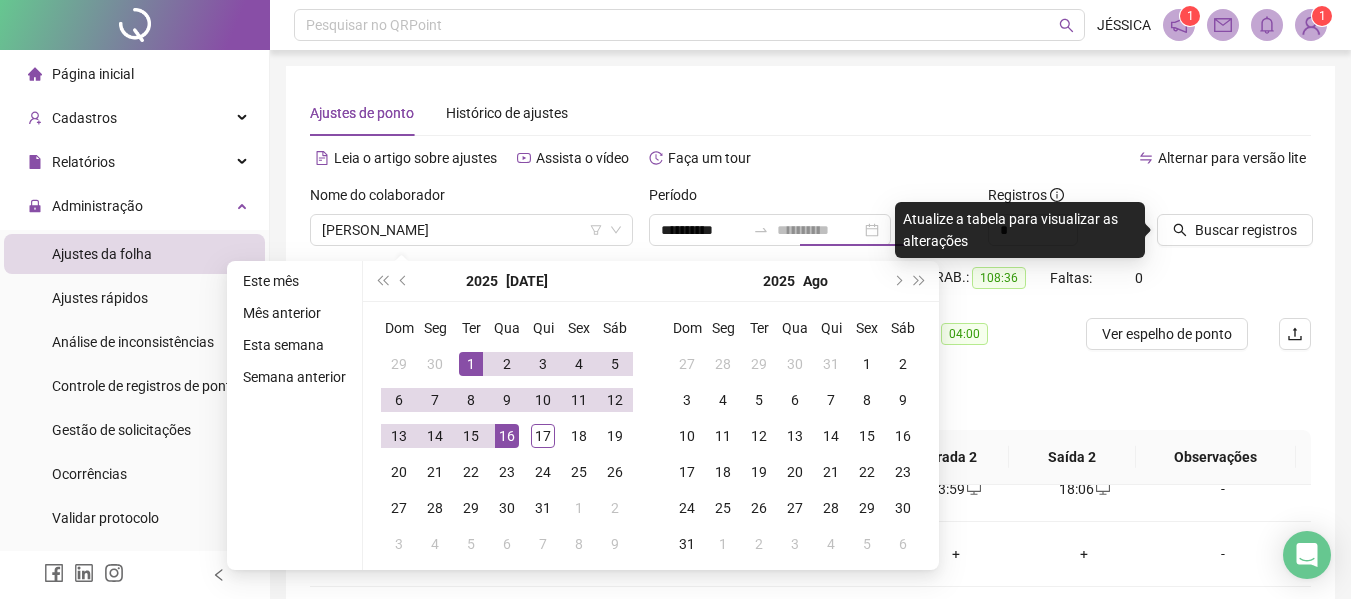click on "16" at bounding box center (507, 436) 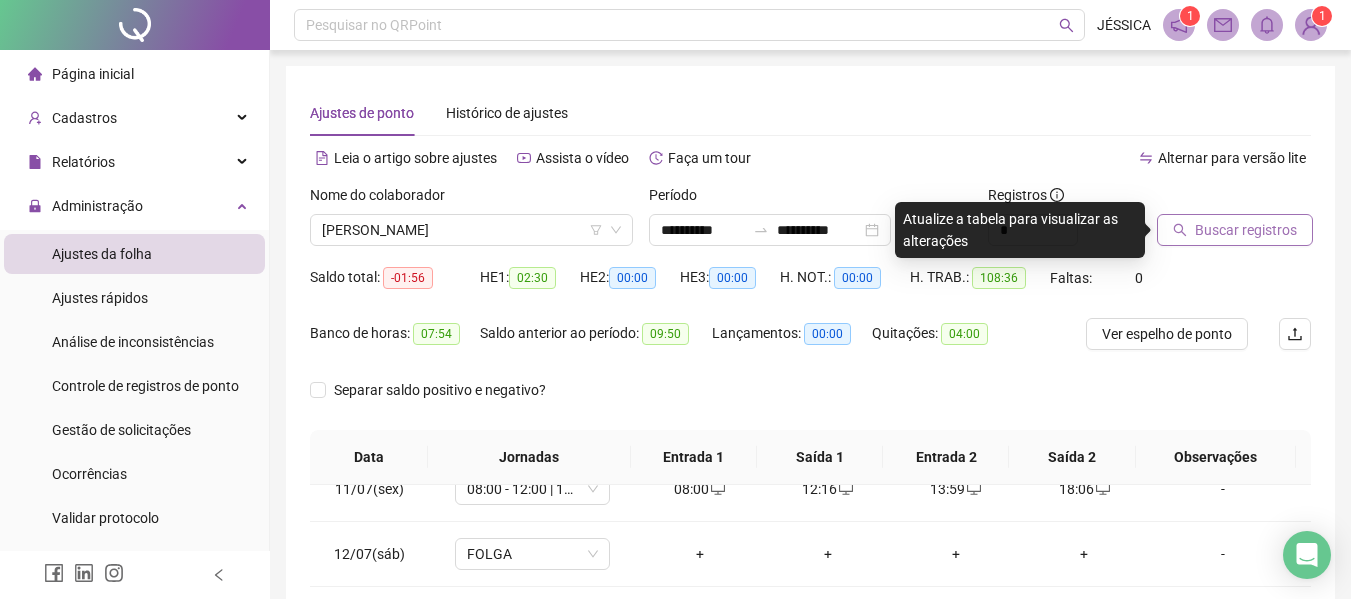 click on "Buscar registros" at bounding box center [1246, 230] 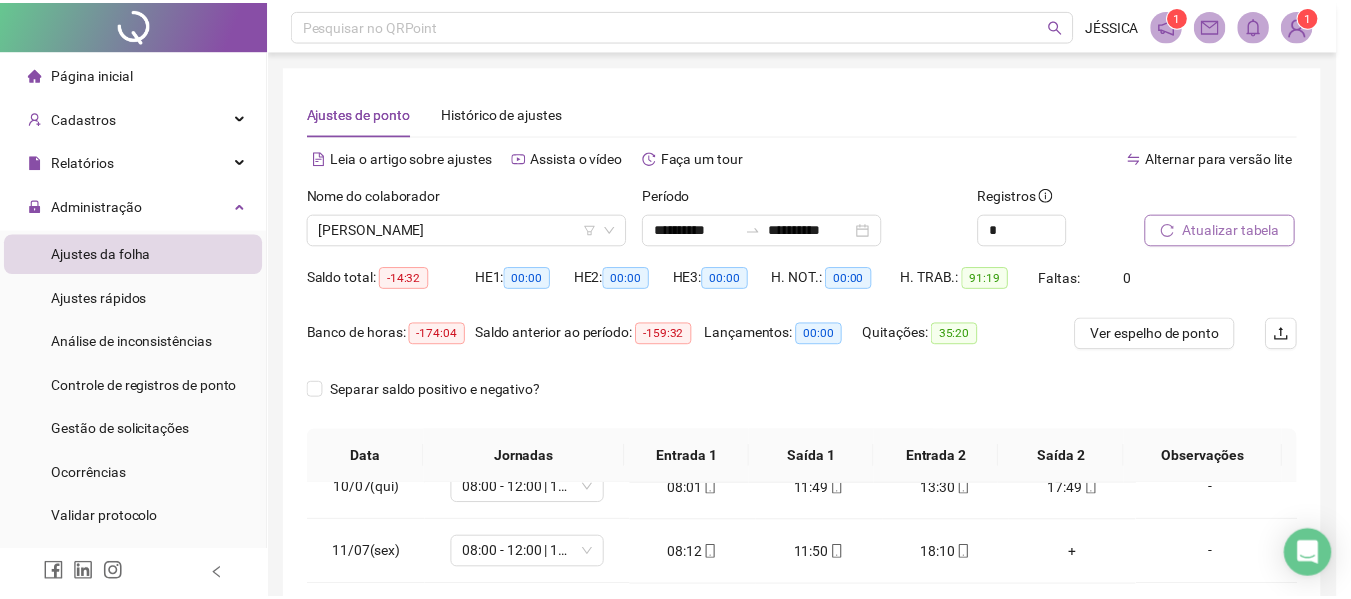 scroll, scrollTop: 613, scrollLeft: 0, axis: vertical 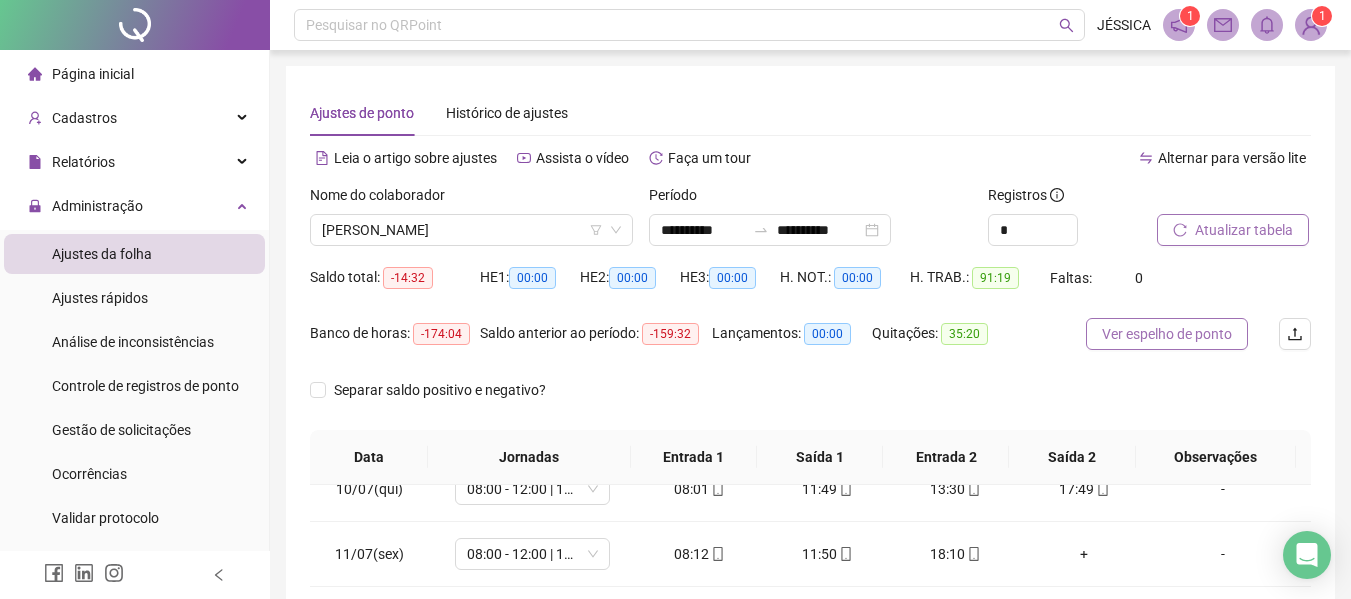 click on "Ver espelho de ponto" at bounding box center (1167, 334) 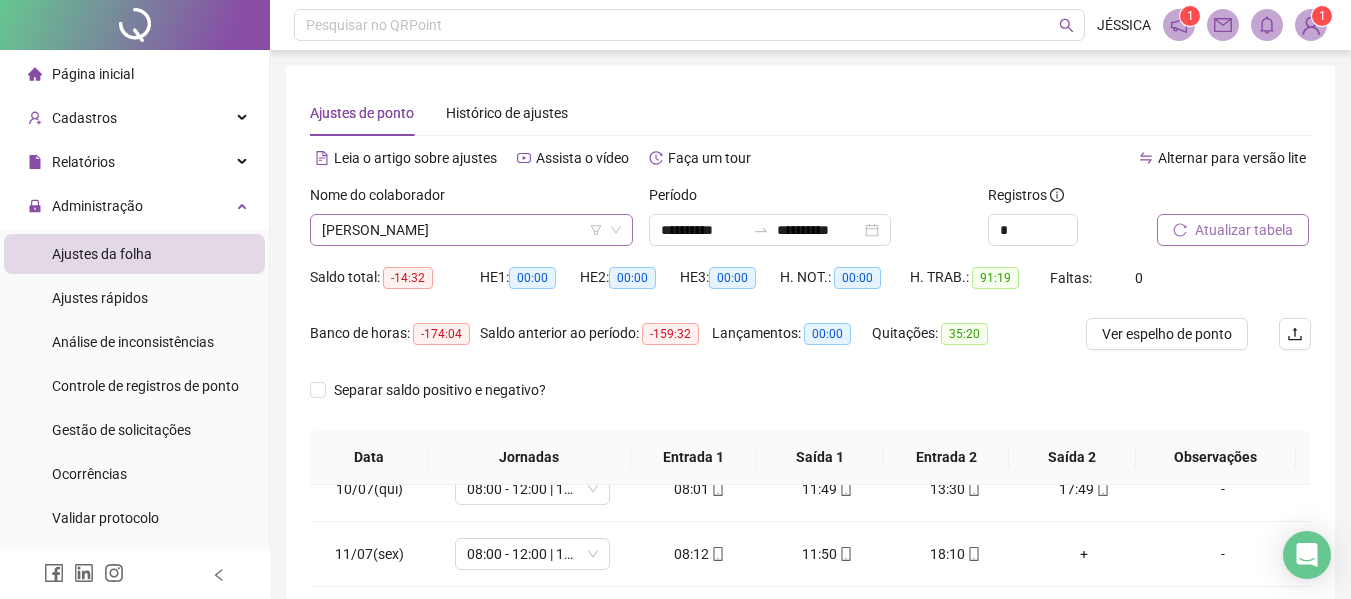 click on "[PERSON_NAME]" at bounding box center [471, 230] 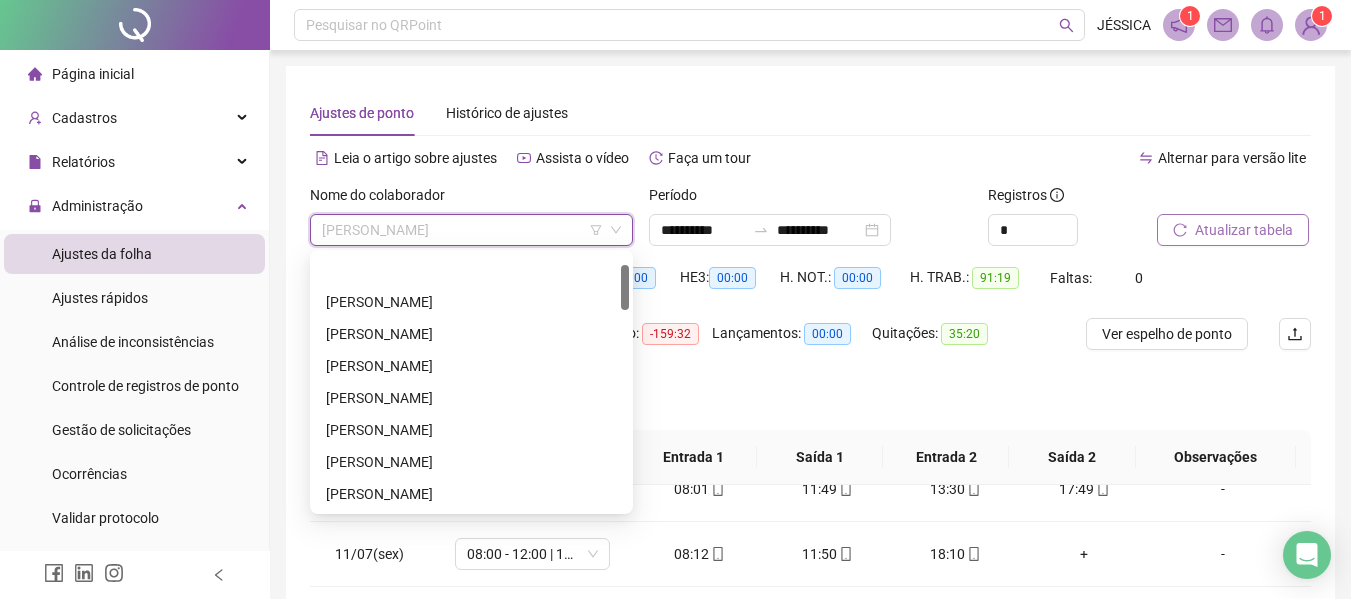 scroll, scrollTop: 64, scrollLeft: 0, axis: vertical 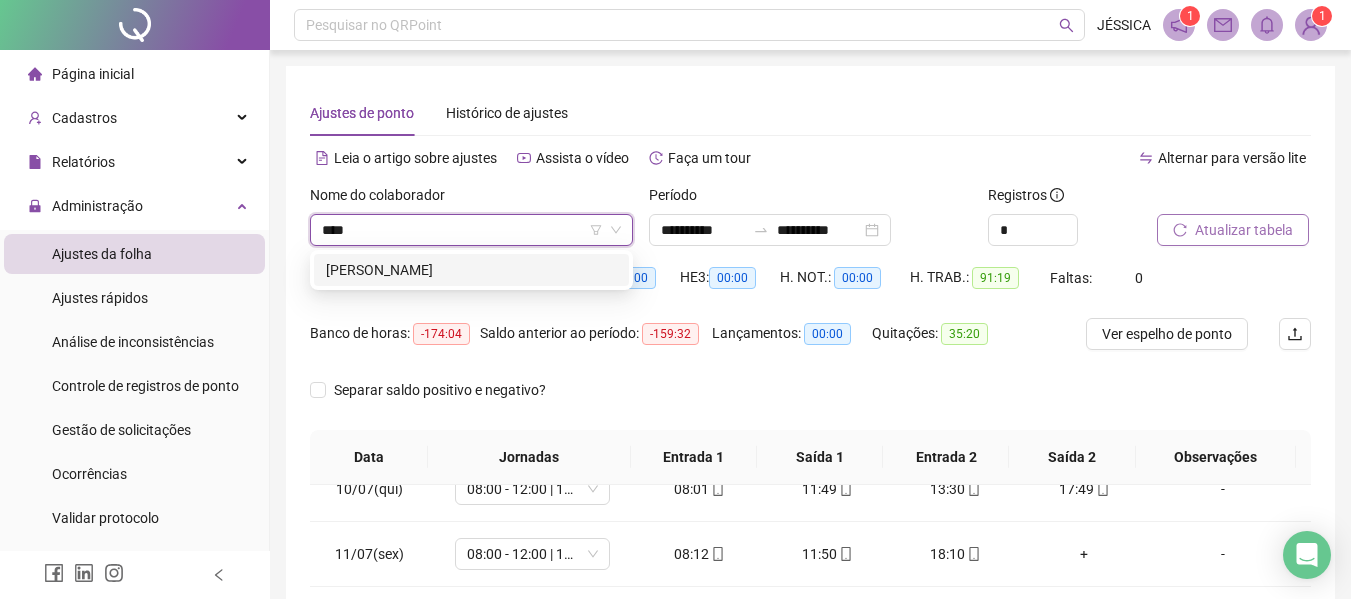 type on "*****" 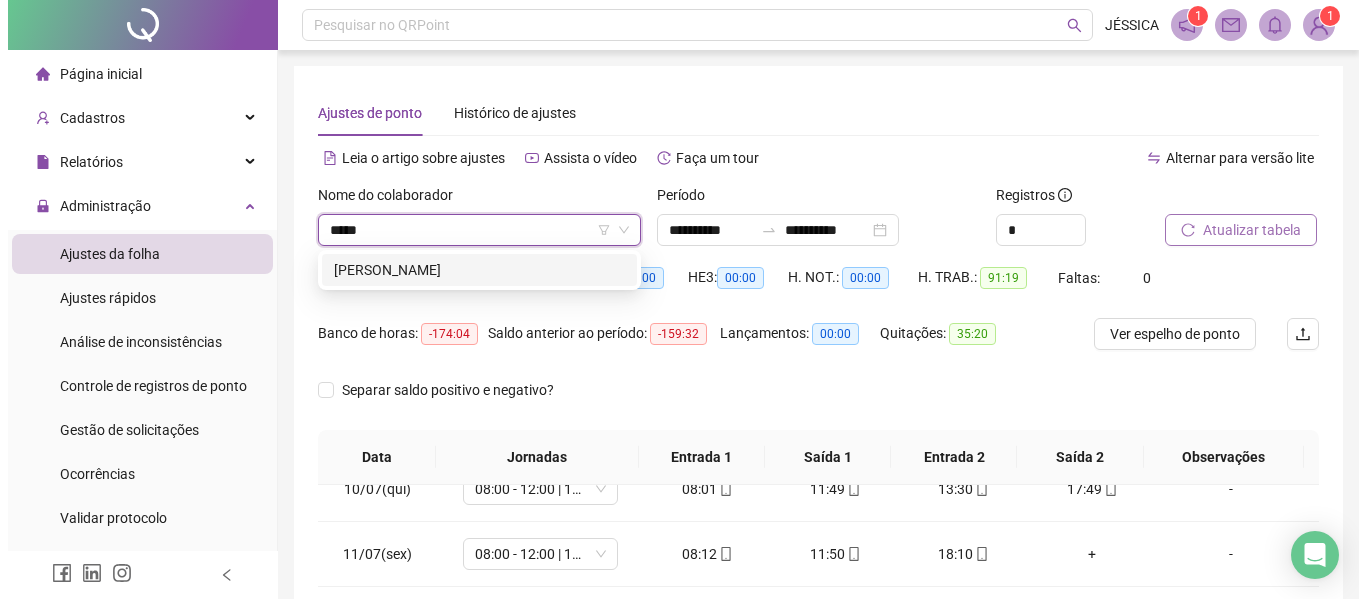 scroll, scrollTop: 0, scrollLeft: 0, axis: both 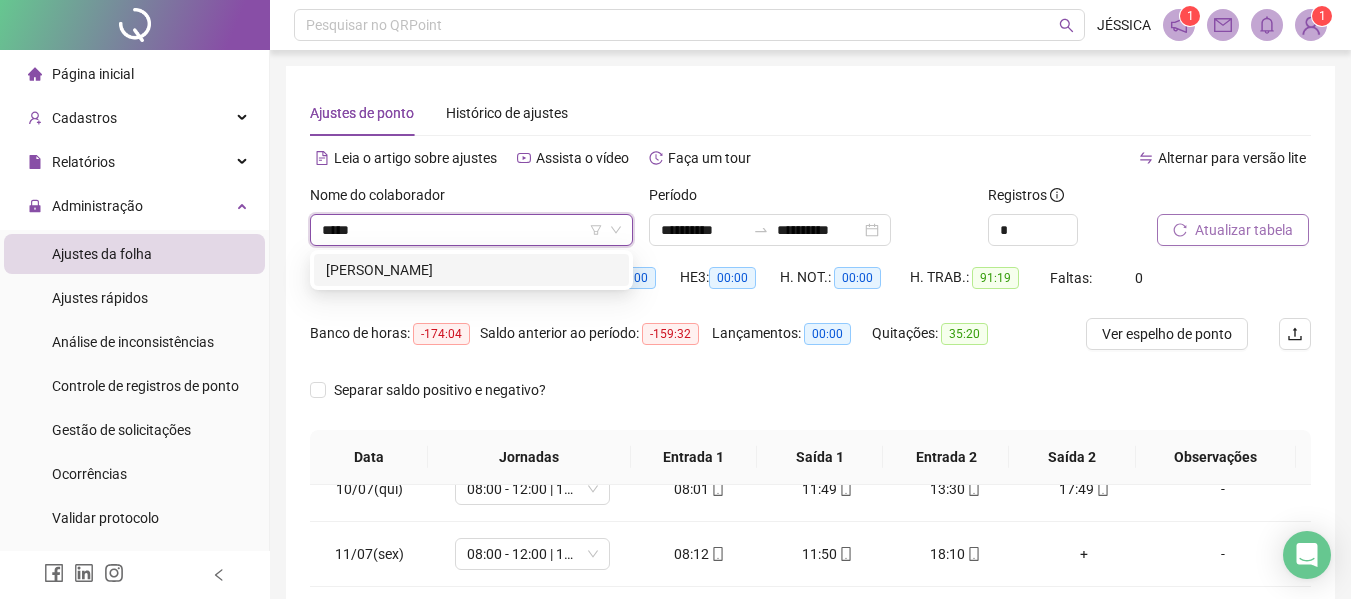 click on "[PERSON_NAME]" at bounding box center (471, 270) 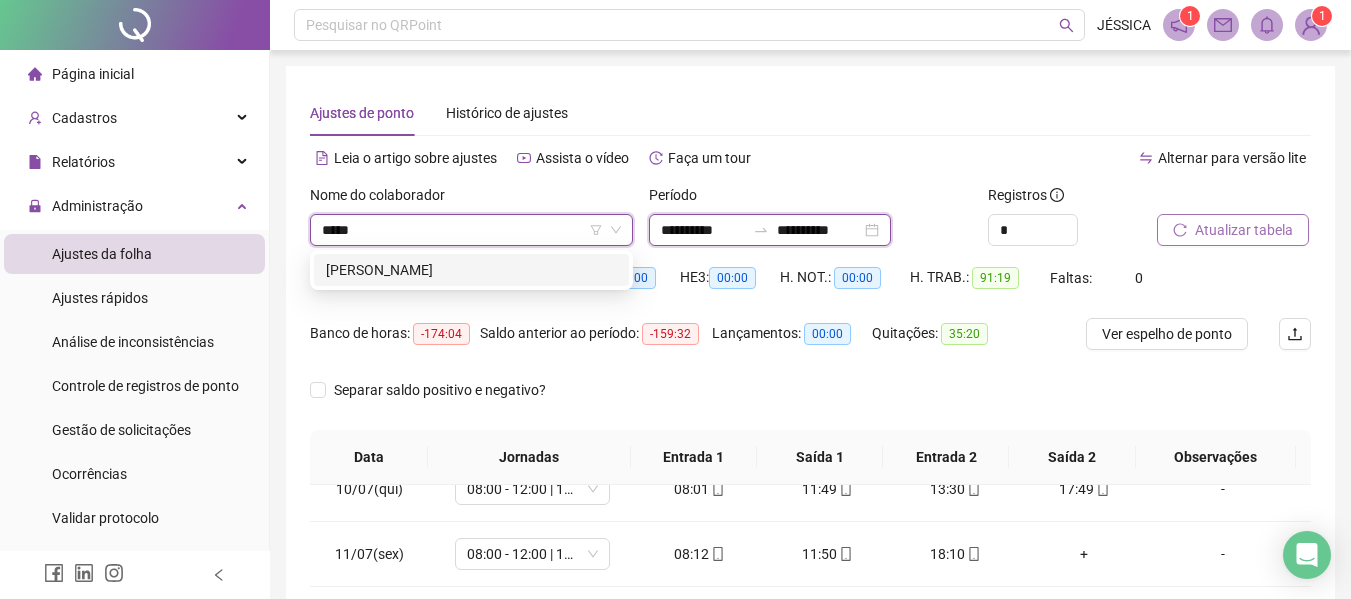 click on "**********" at bounding box center (703, 230) 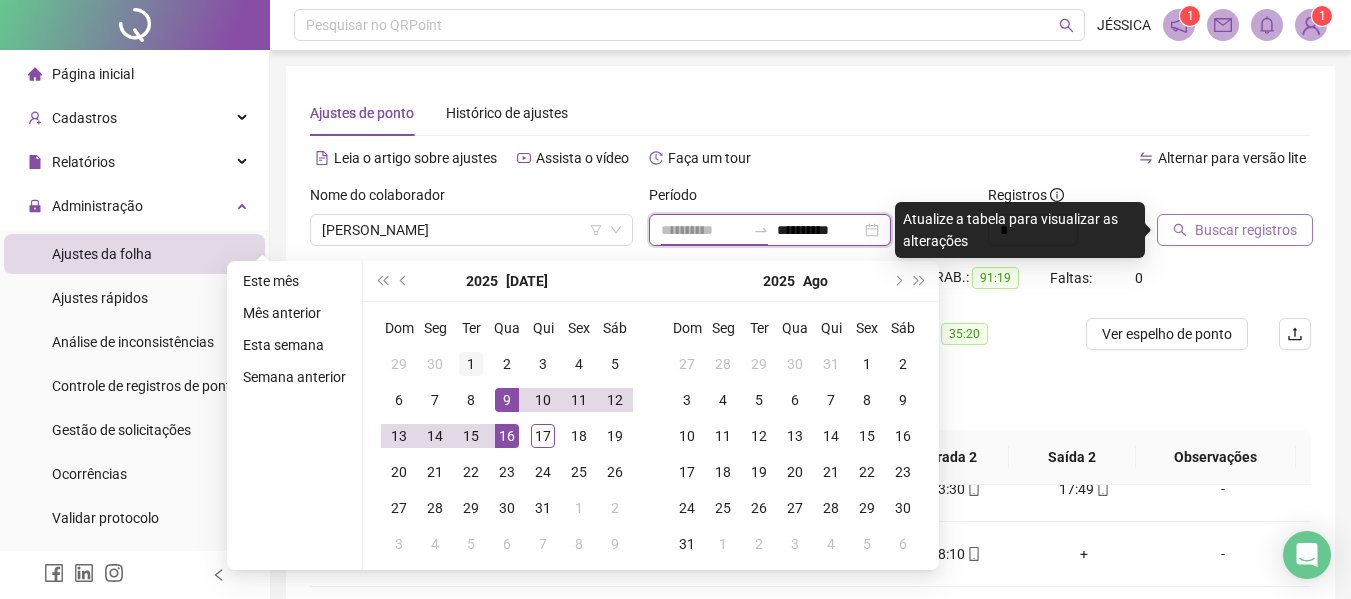 type on "**********" 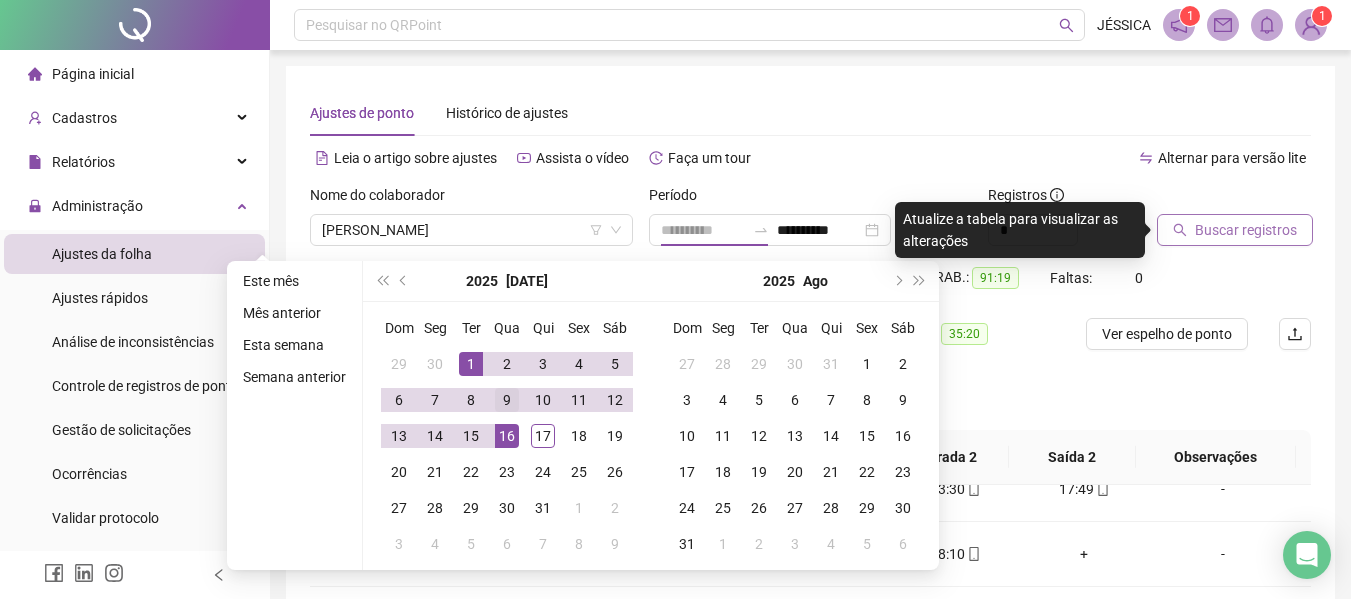 drag, startPoint x: 467, startPoint y: 361, endPoint x: 489, endPoint y: 405, distance: 49.193497 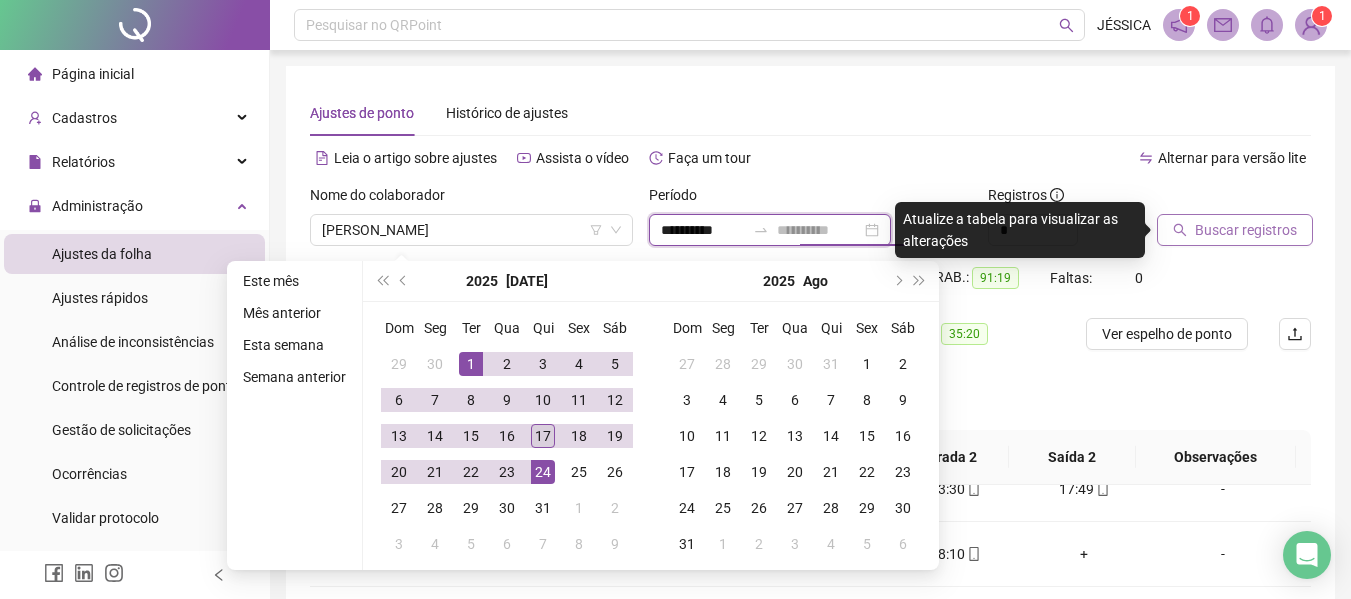 type on "**********" 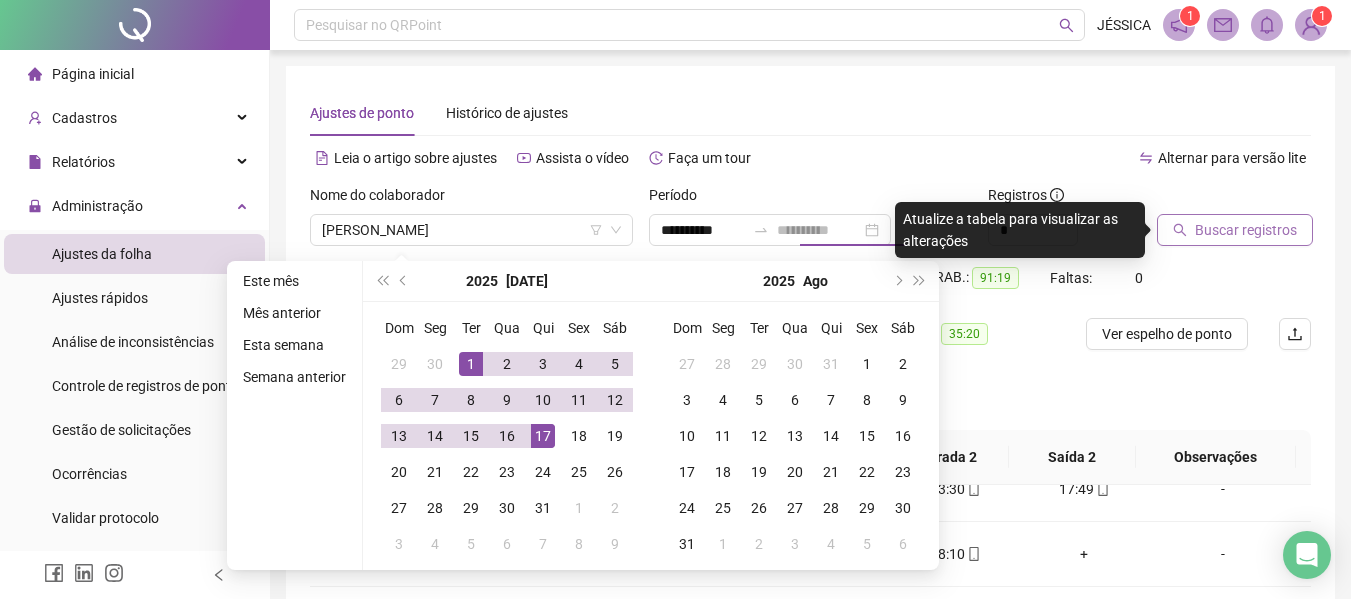 drag, startPoint x: 538, startPoint y: 435, endPoint x: 1260, endPoint y: 298, distance: 734.883 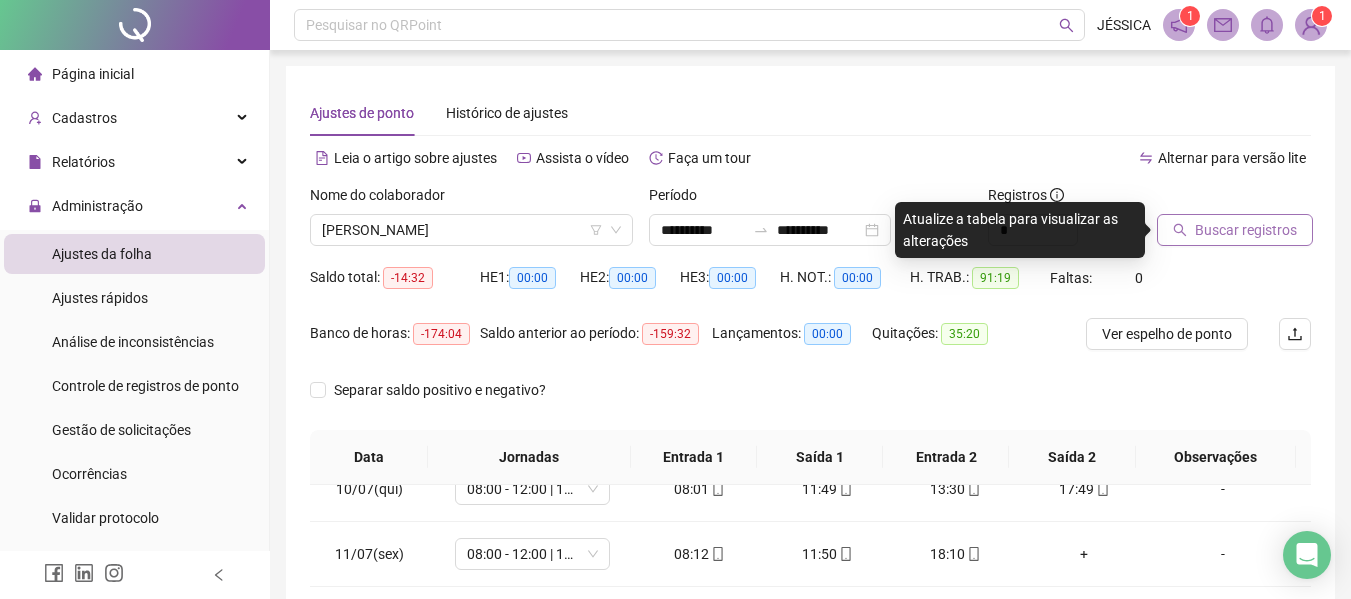 click on "Buscar registros" at bounding box center (1246, 230) 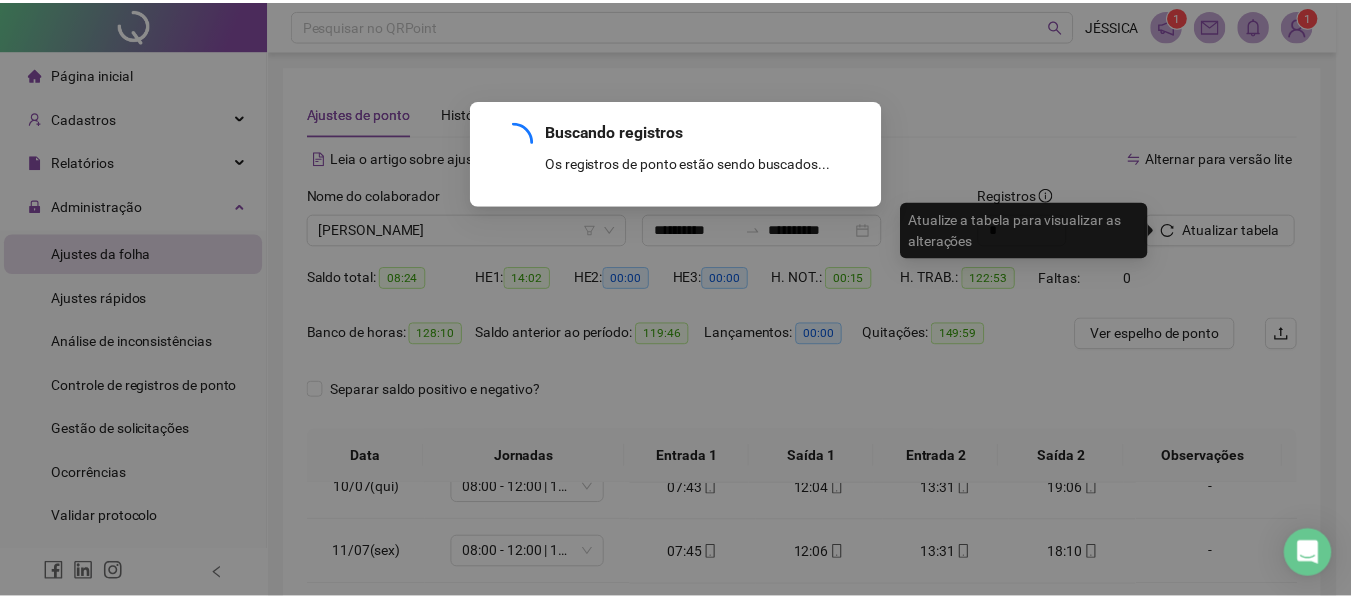 scroll, scrollTop: 678, scrollLeft: 0, axis: vertical 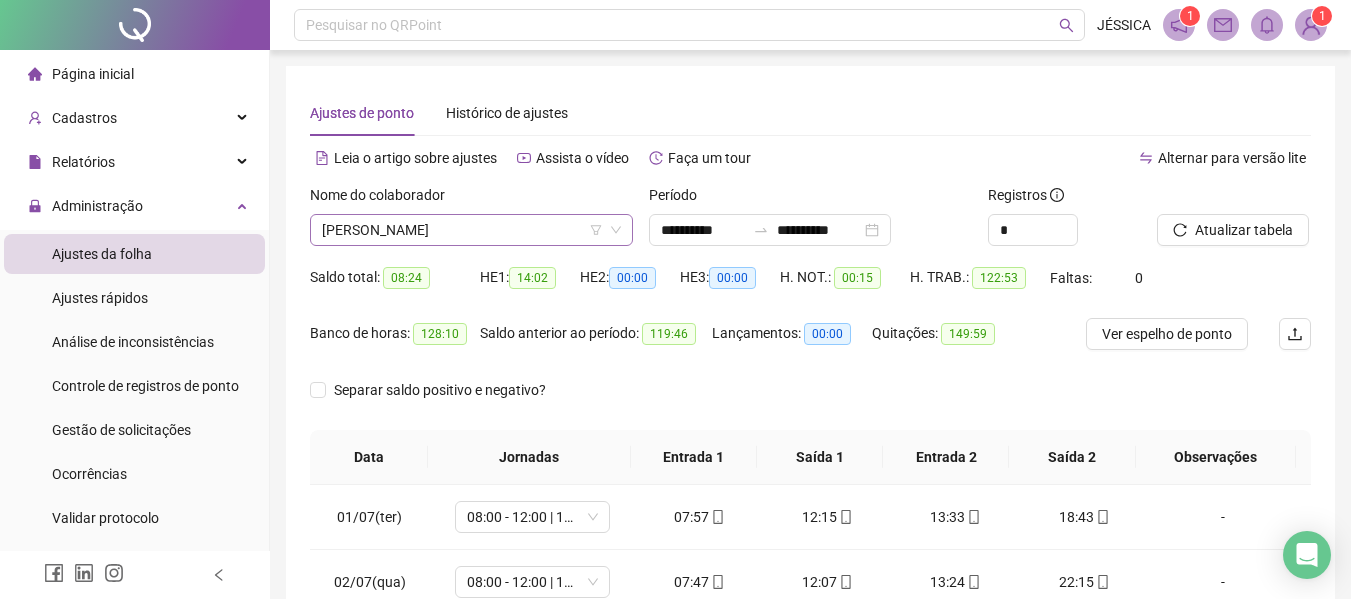 click on "[PERSON_NAME]" at bounding box center [471, 230] 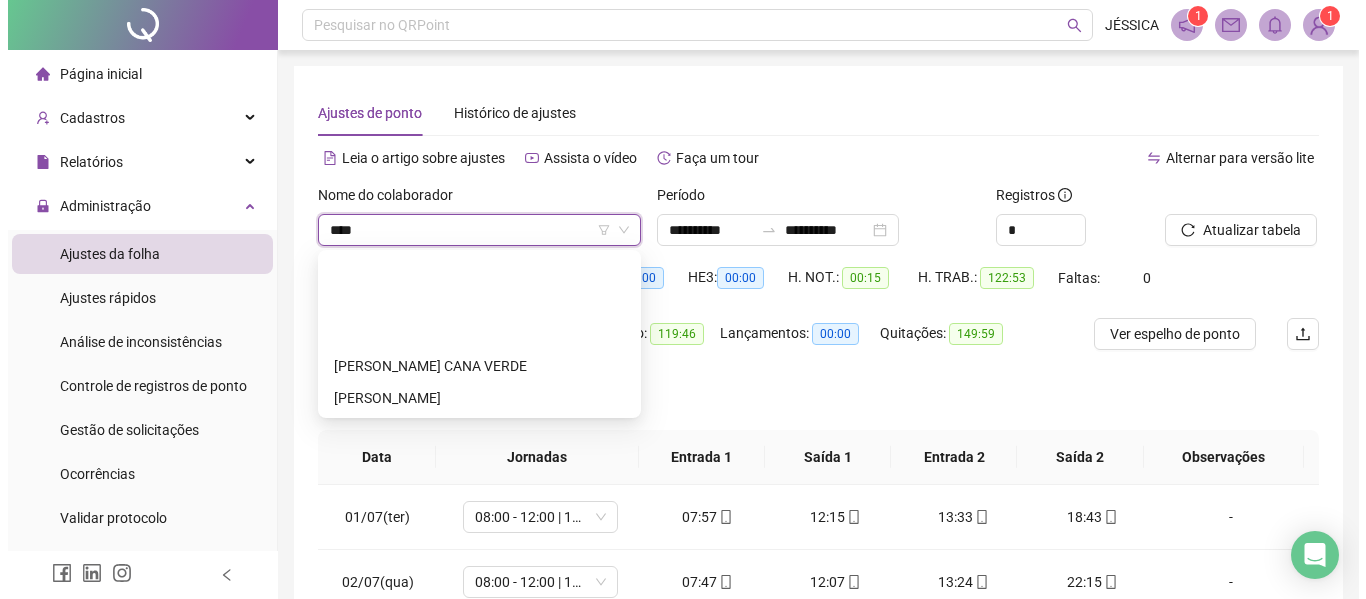scroll, scrollTop: 0, scrollLeft: 0, axis: both 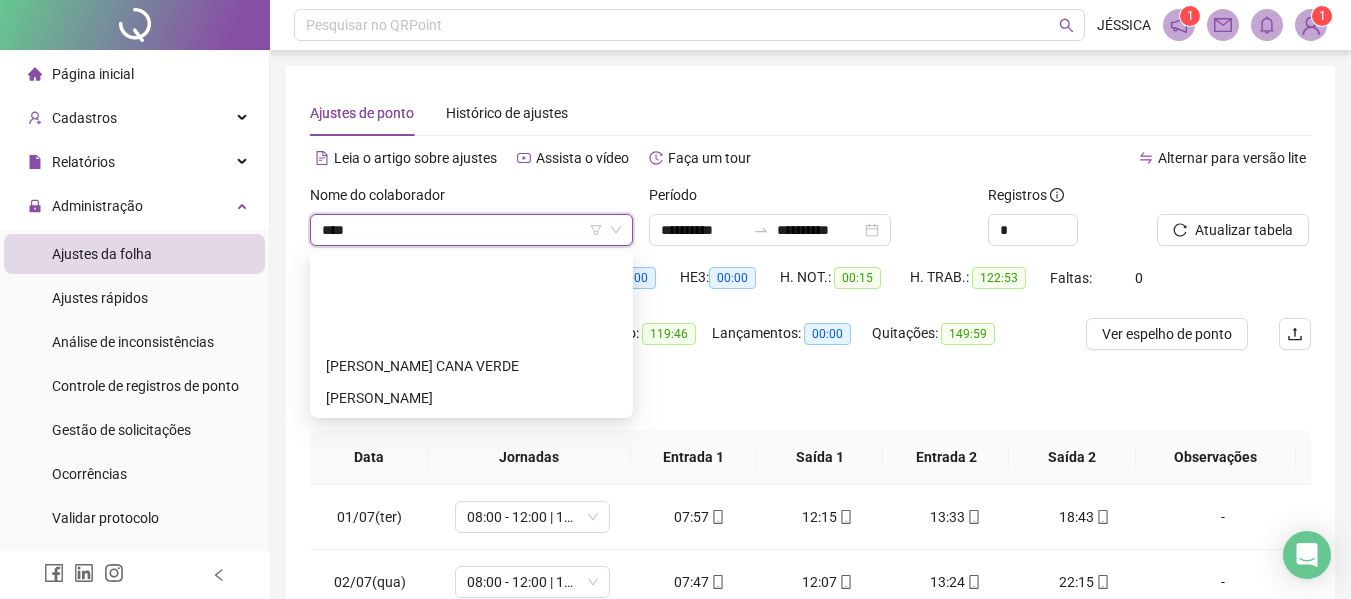type on "*****" 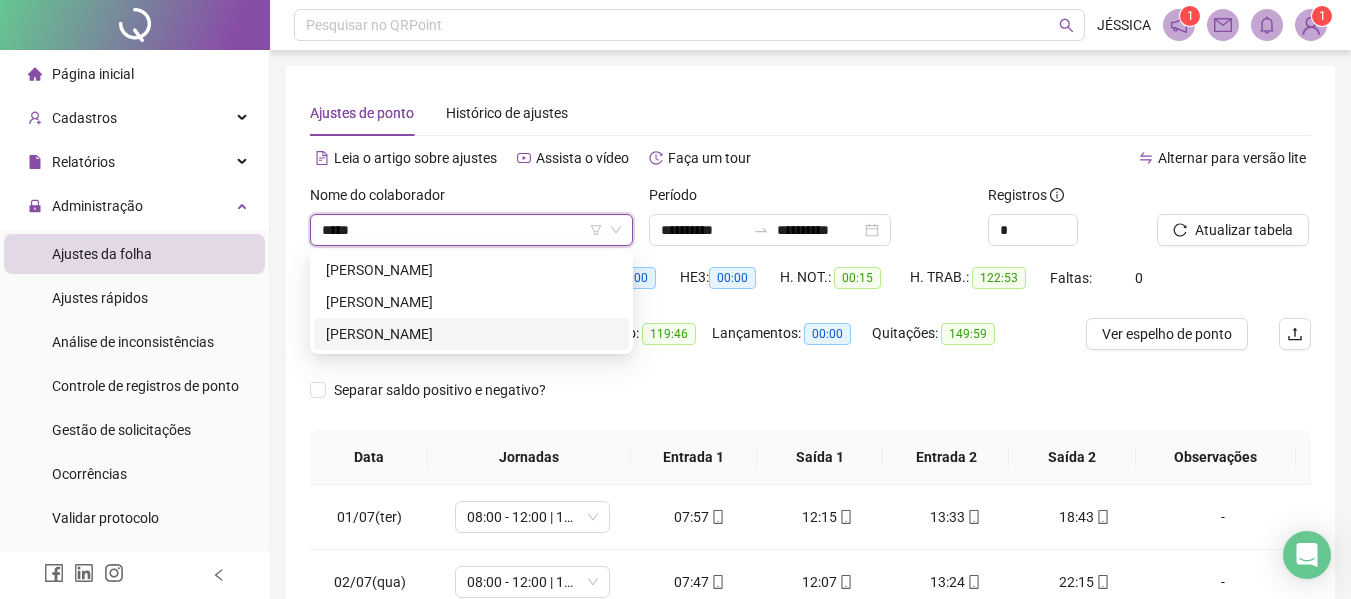 click on "[PERSON_NAME]" at bounding box center (471, 334) 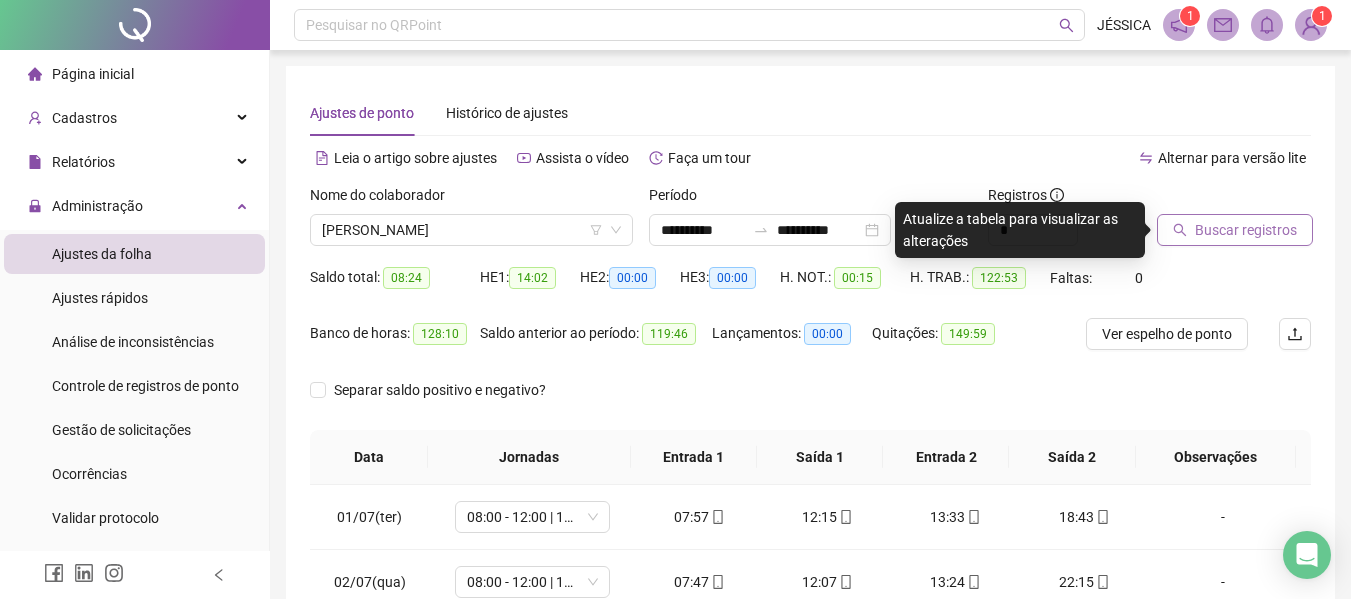 click on "Buscar registros" at bounding box center [1246, 230] 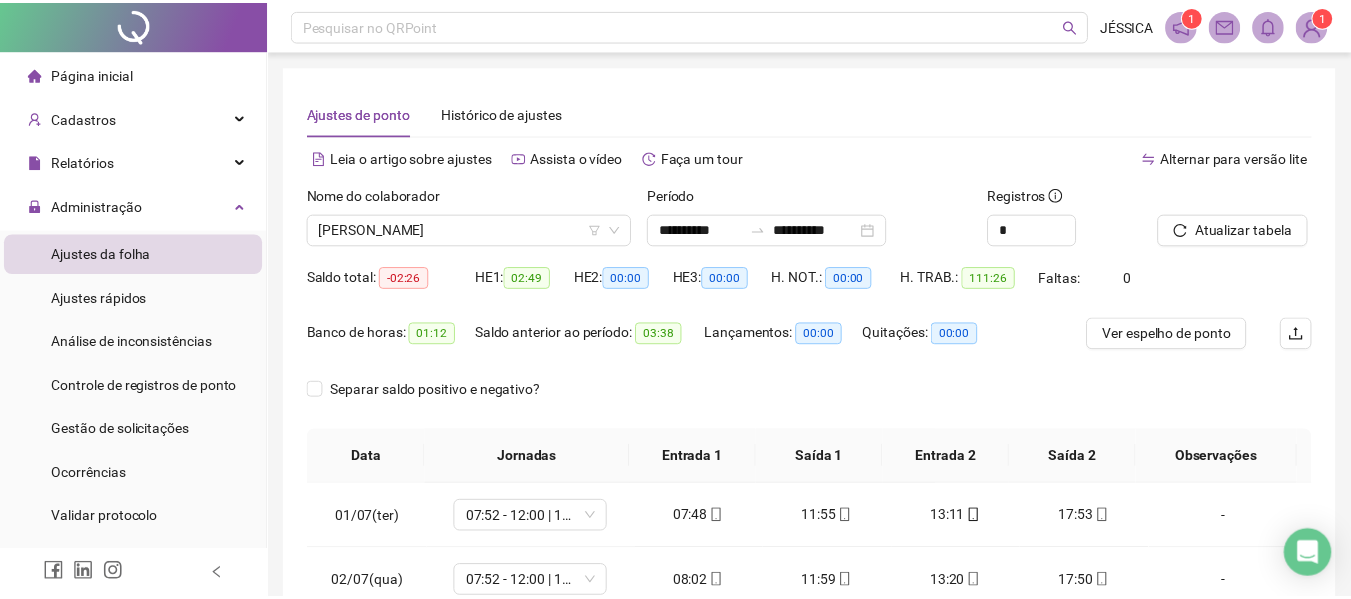 scroll, scrollTop: 423, scrollLeft: 0, axis: vertical 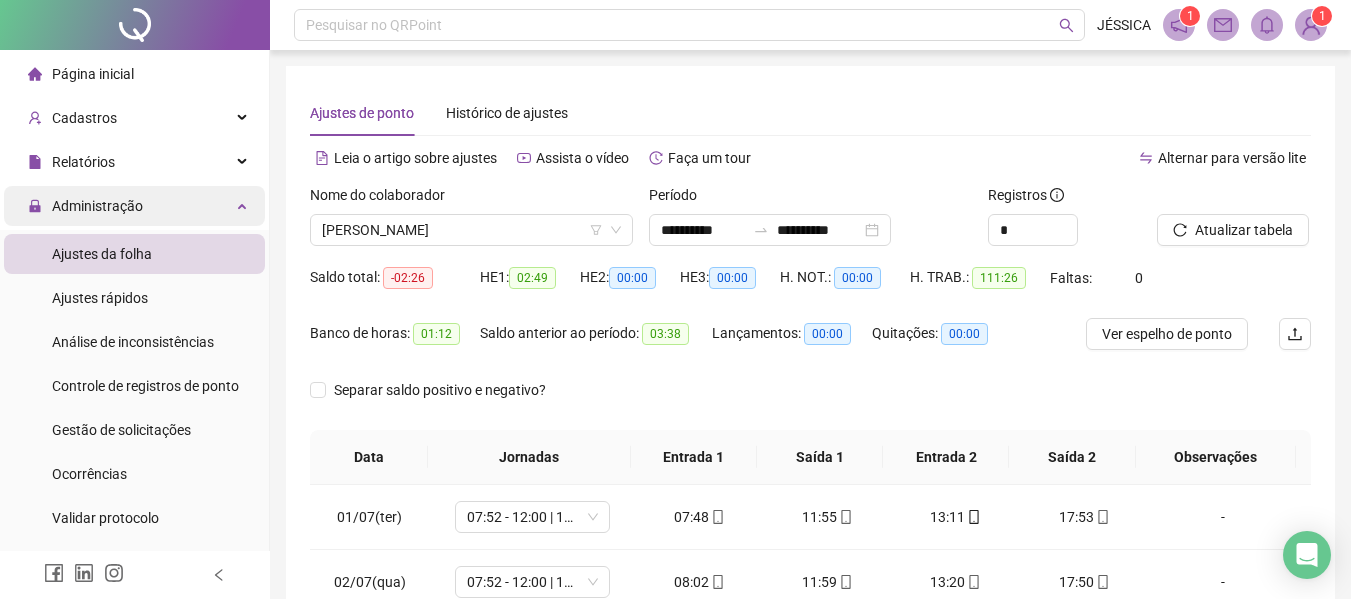click on "Administração" at bounding box center (97, 206) 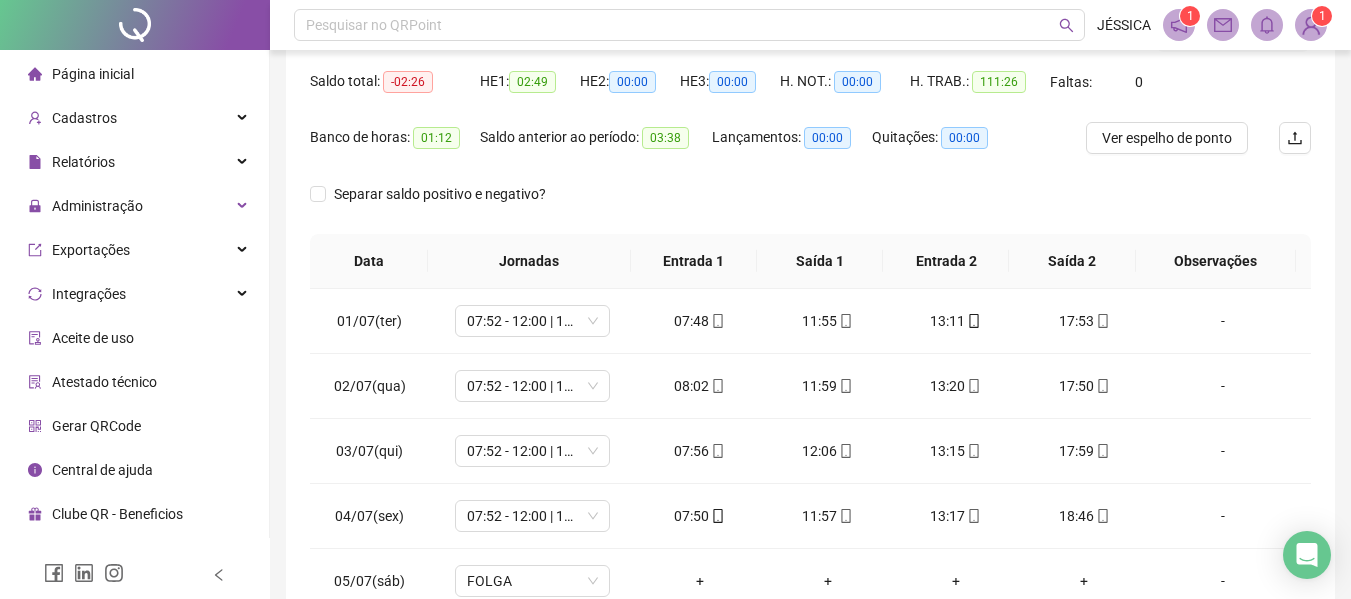 scroll, scrollTop: 200, scrollLeft: 0, axis: vertical 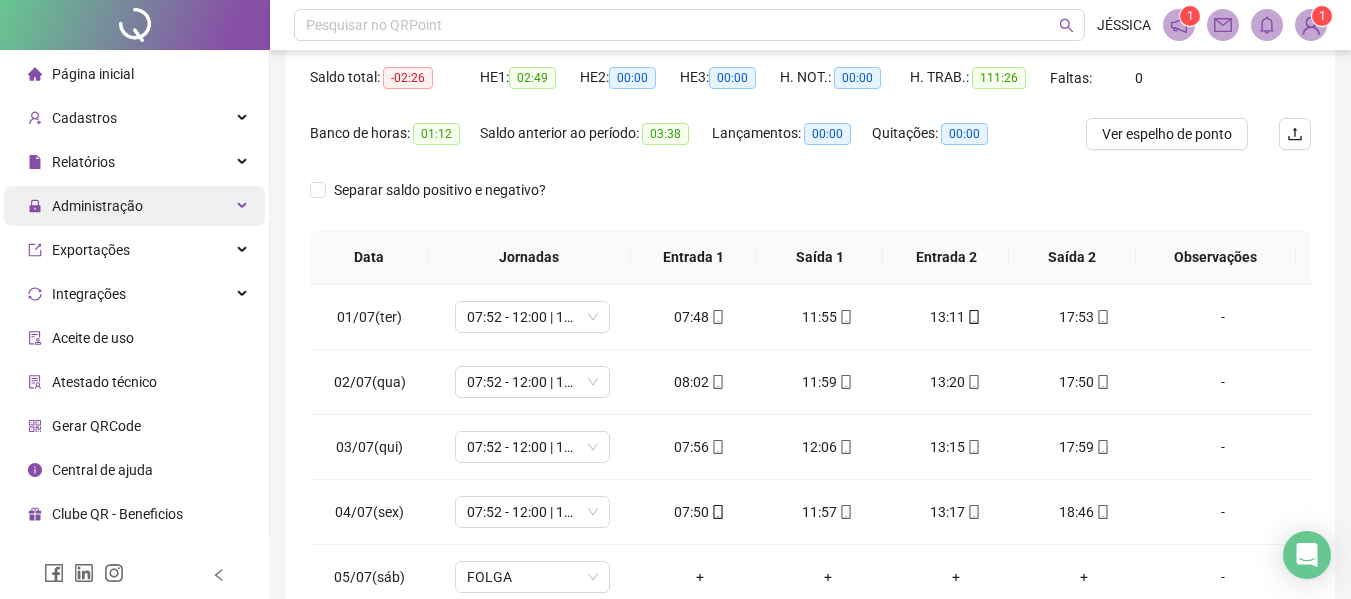 click on "Administração" at bounding box center [97, 206] 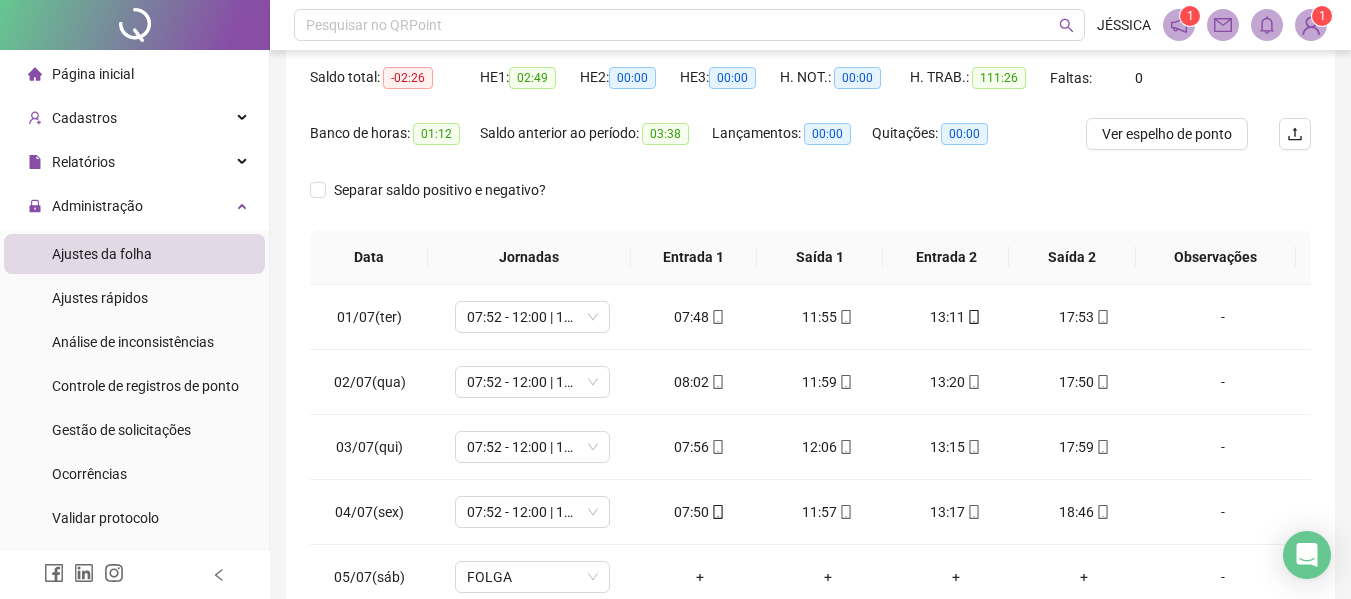 drag, startPoint x: 129, startPoint y: 428, endPoint x: 1354, endPoint y: 265, distance: 1235.7969 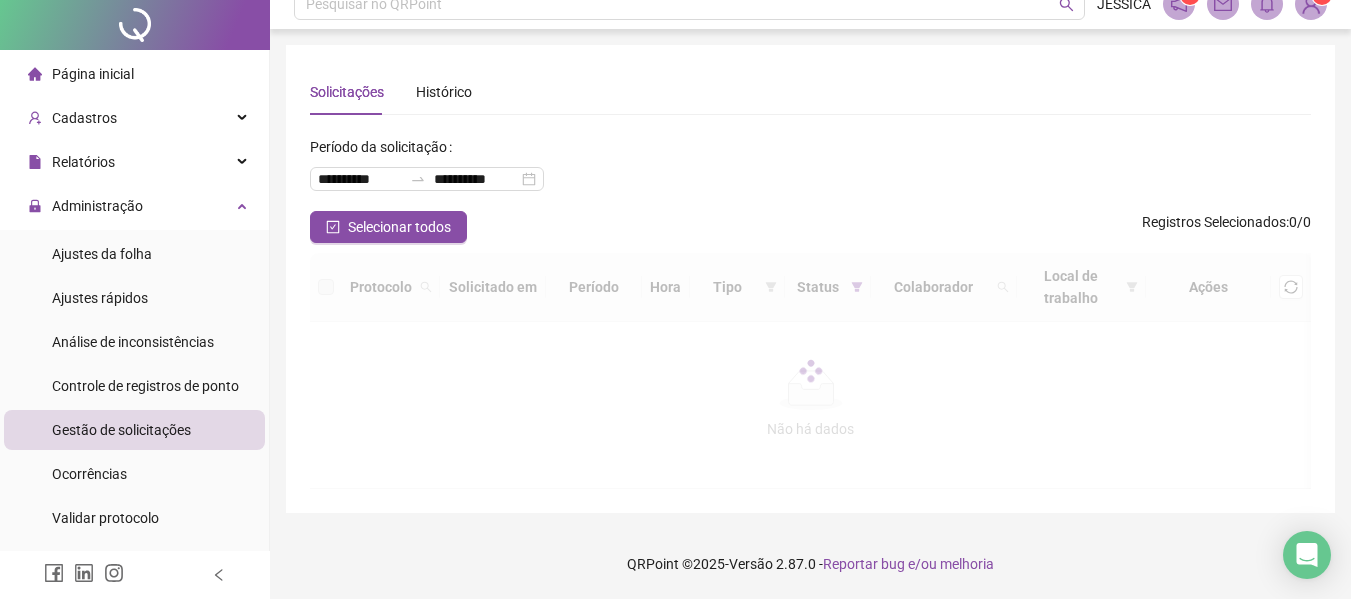 scroll, scrollTop: 0, scrollLeft: 0, axis: both 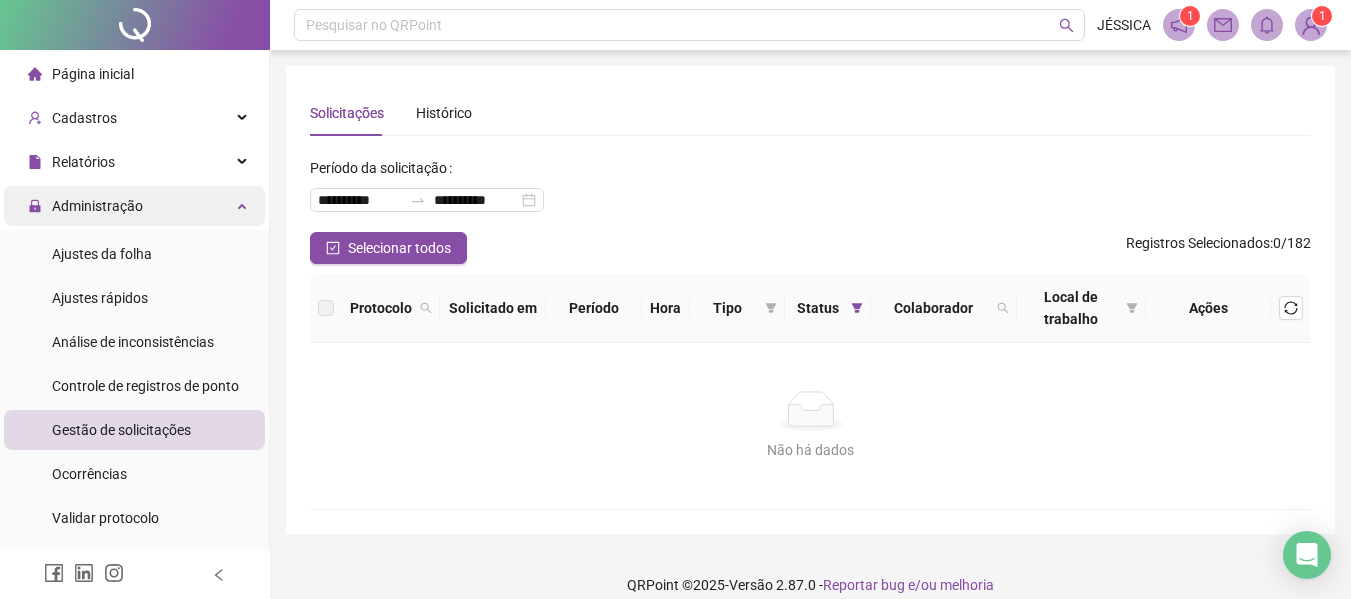 click on "Administração" at bounding box center (97, 206) 